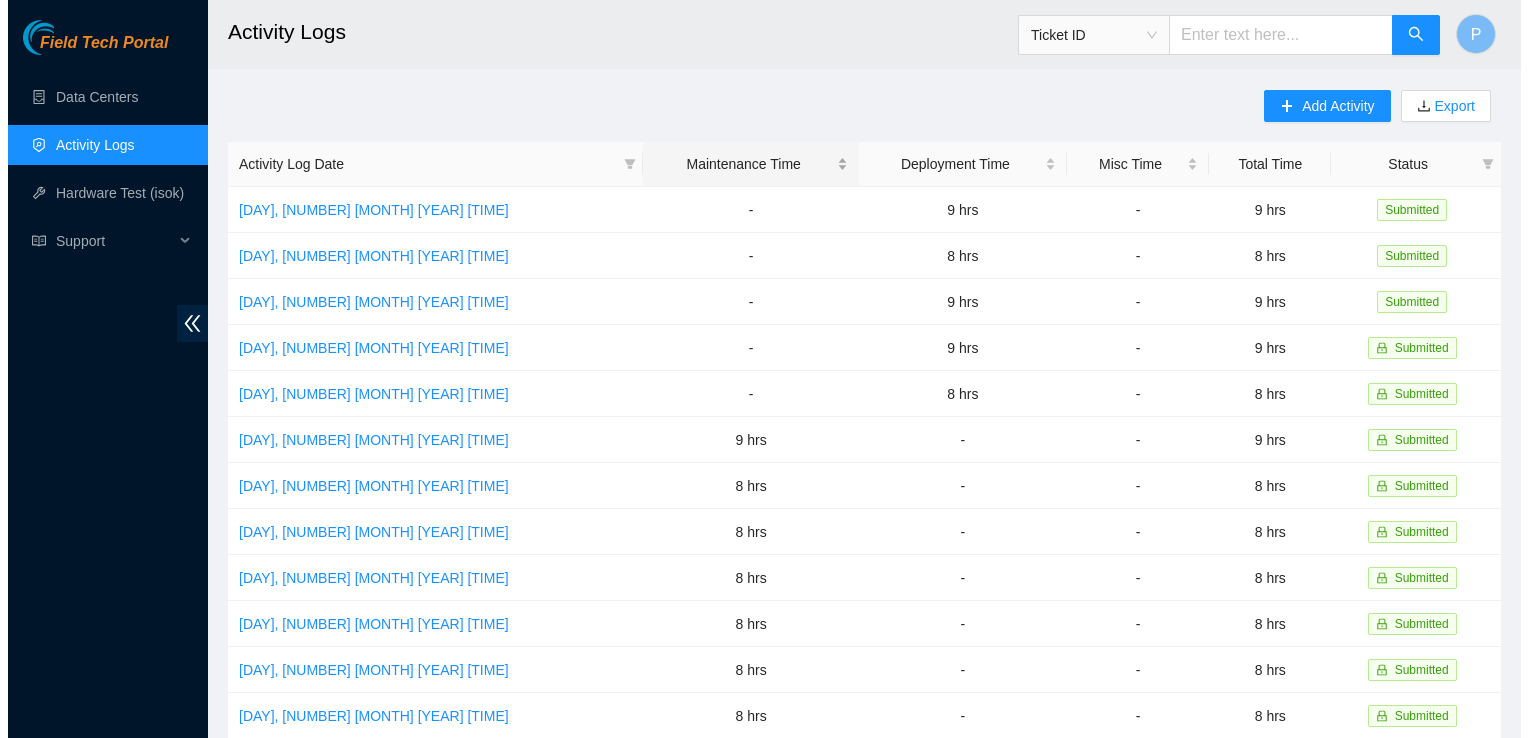 scroll, scrollTop: 0, scrollLeft: 0, axis: both 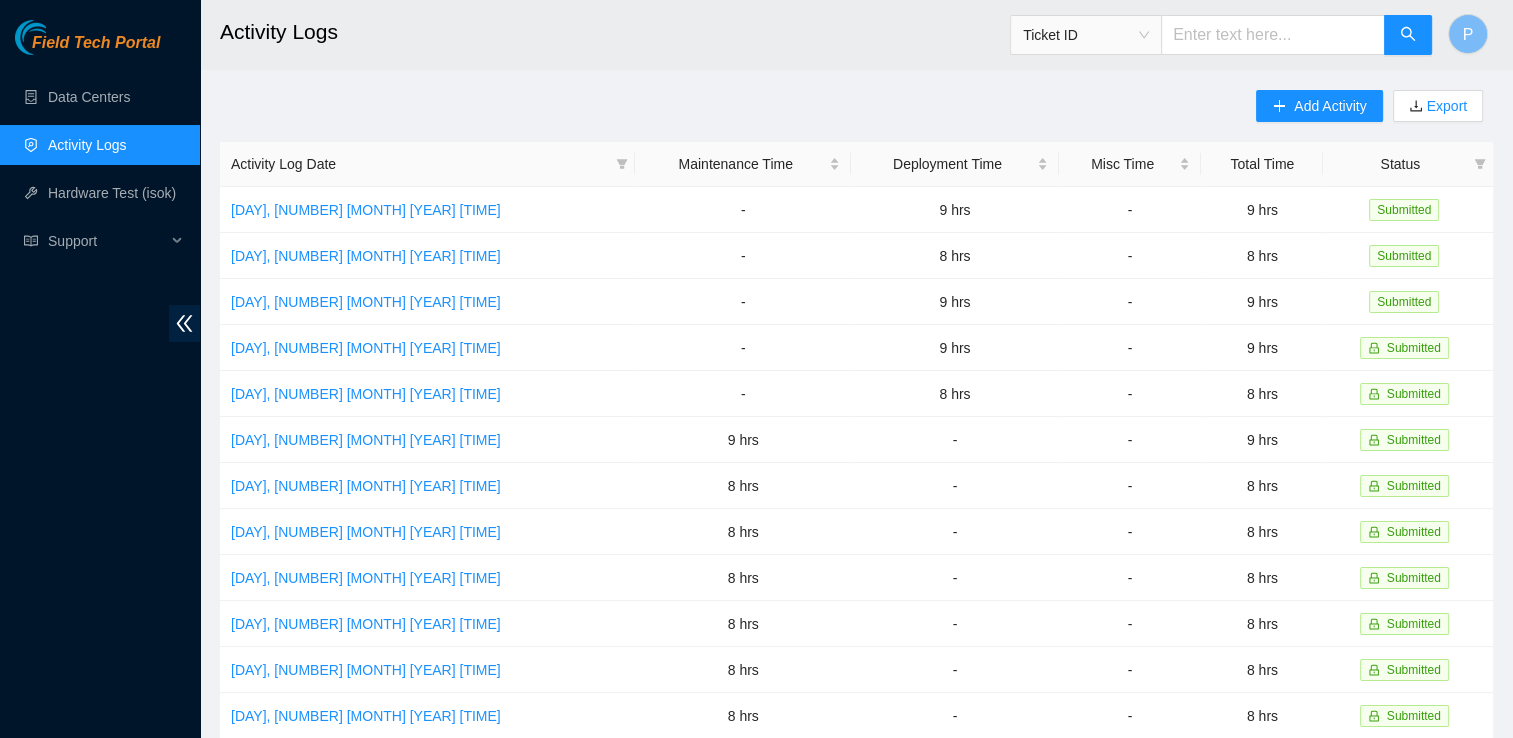 click on "Add Activity Export" at bounding box center (1374, 116) 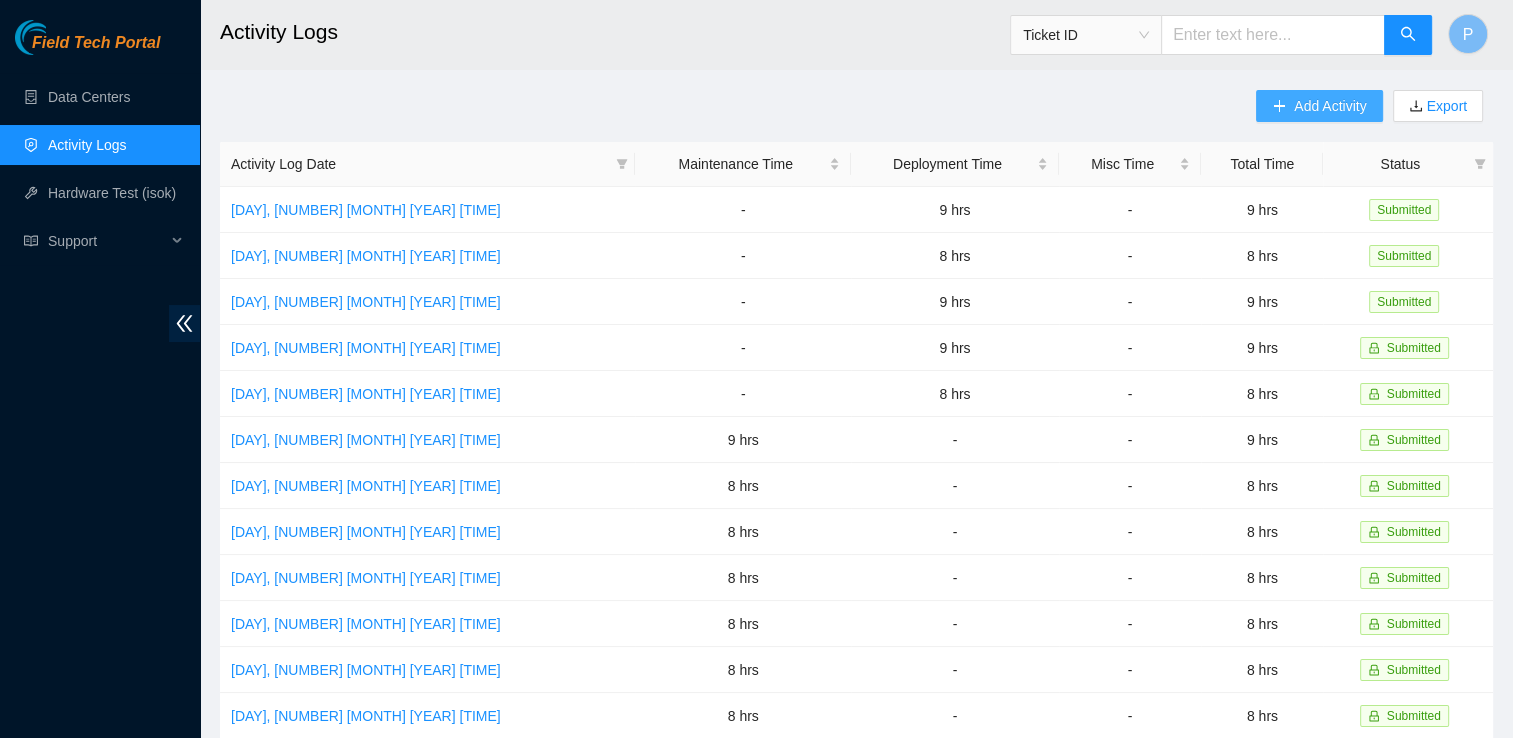 click on "Add Activity" at bounding box center [1319, 106] 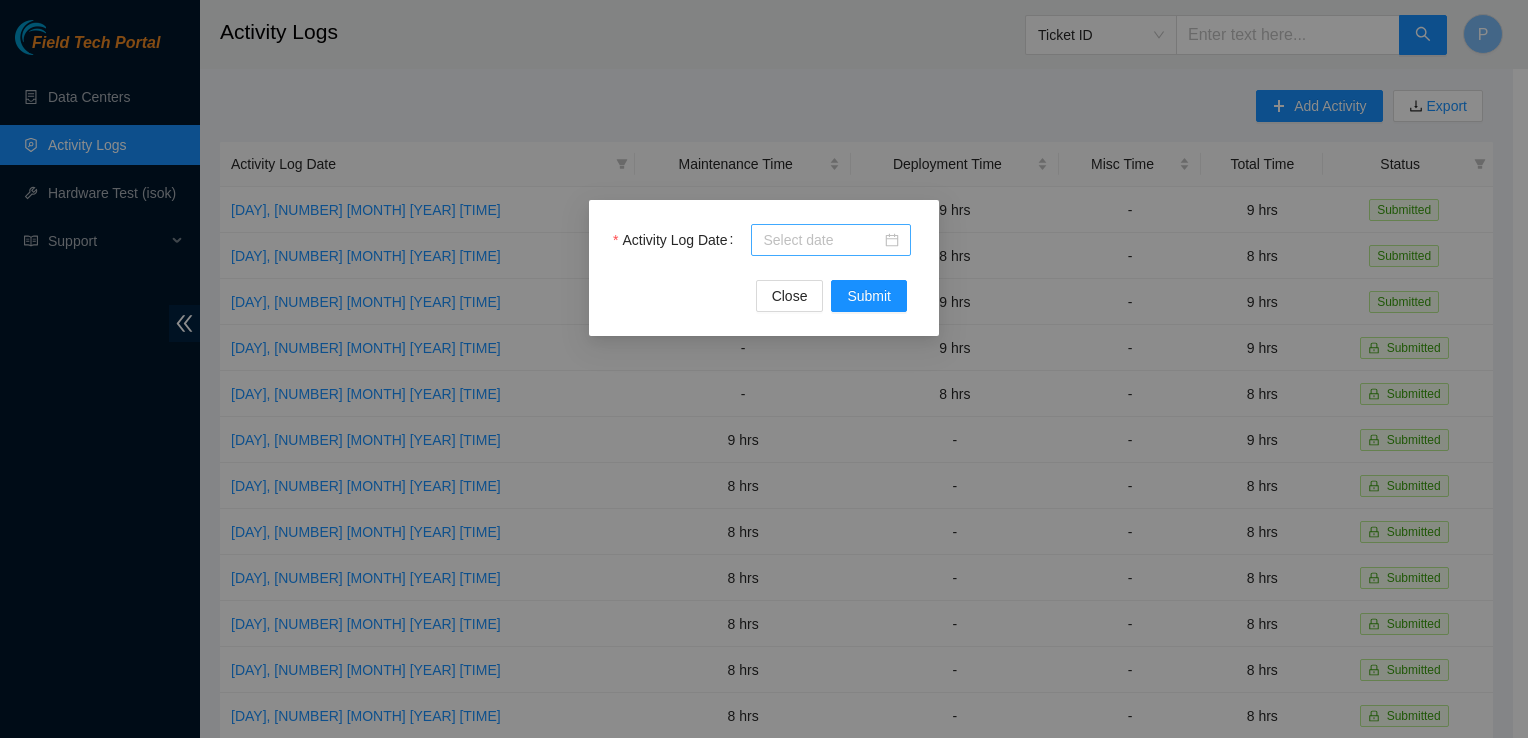 click on "Activity Log Date" at bounding box center (822, 240) 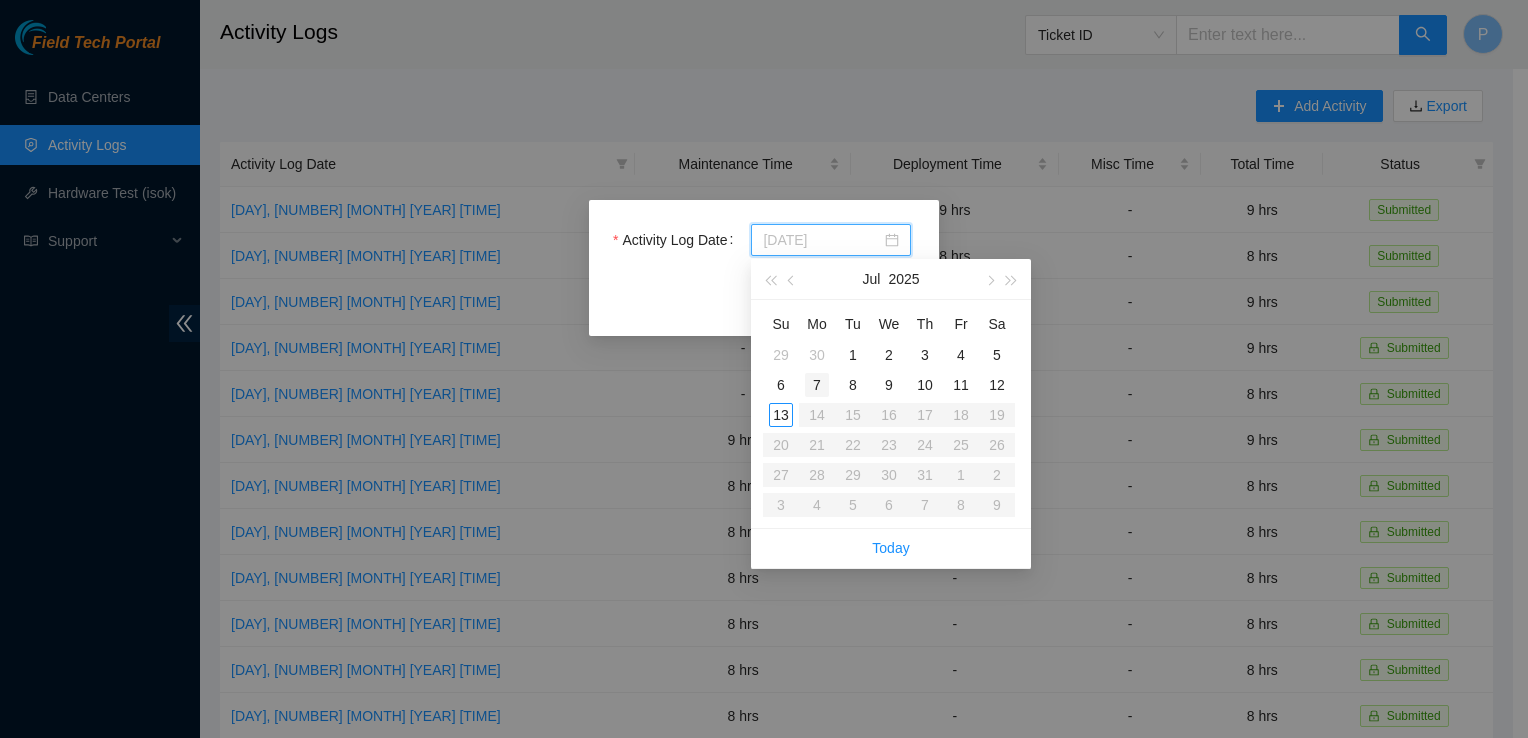type on "2025-07-07" 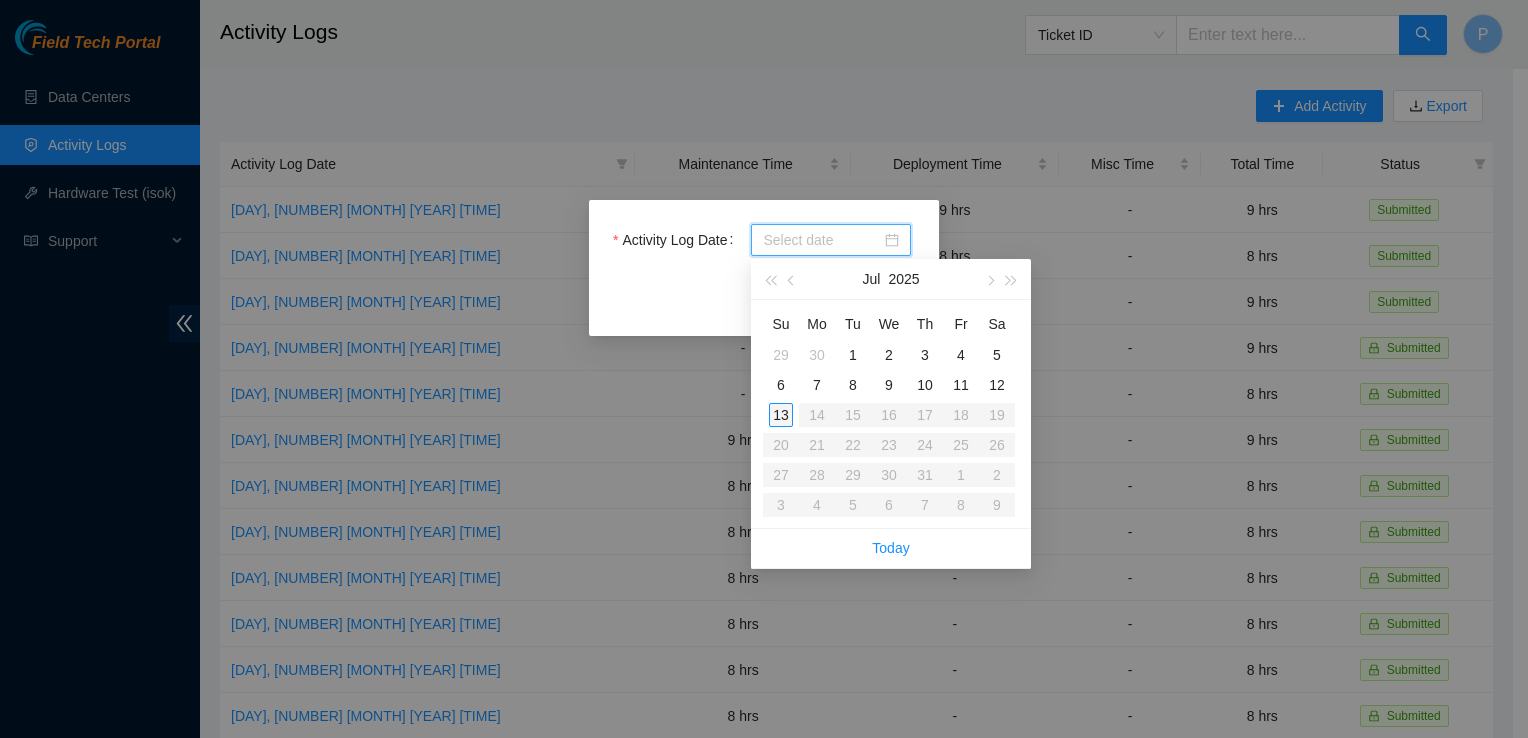 type on "2025-07-13" 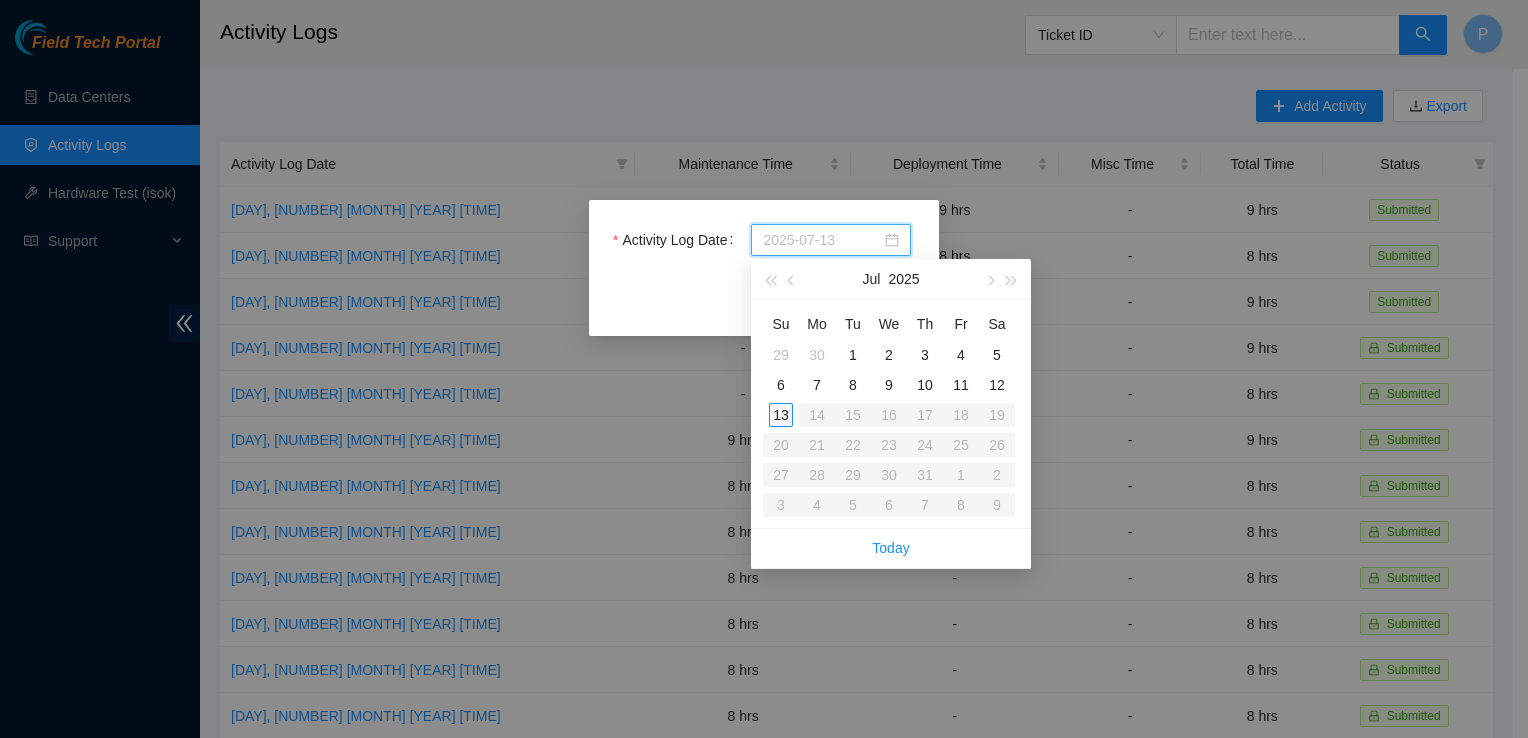 click on "13" at bounding box center [781, 415] 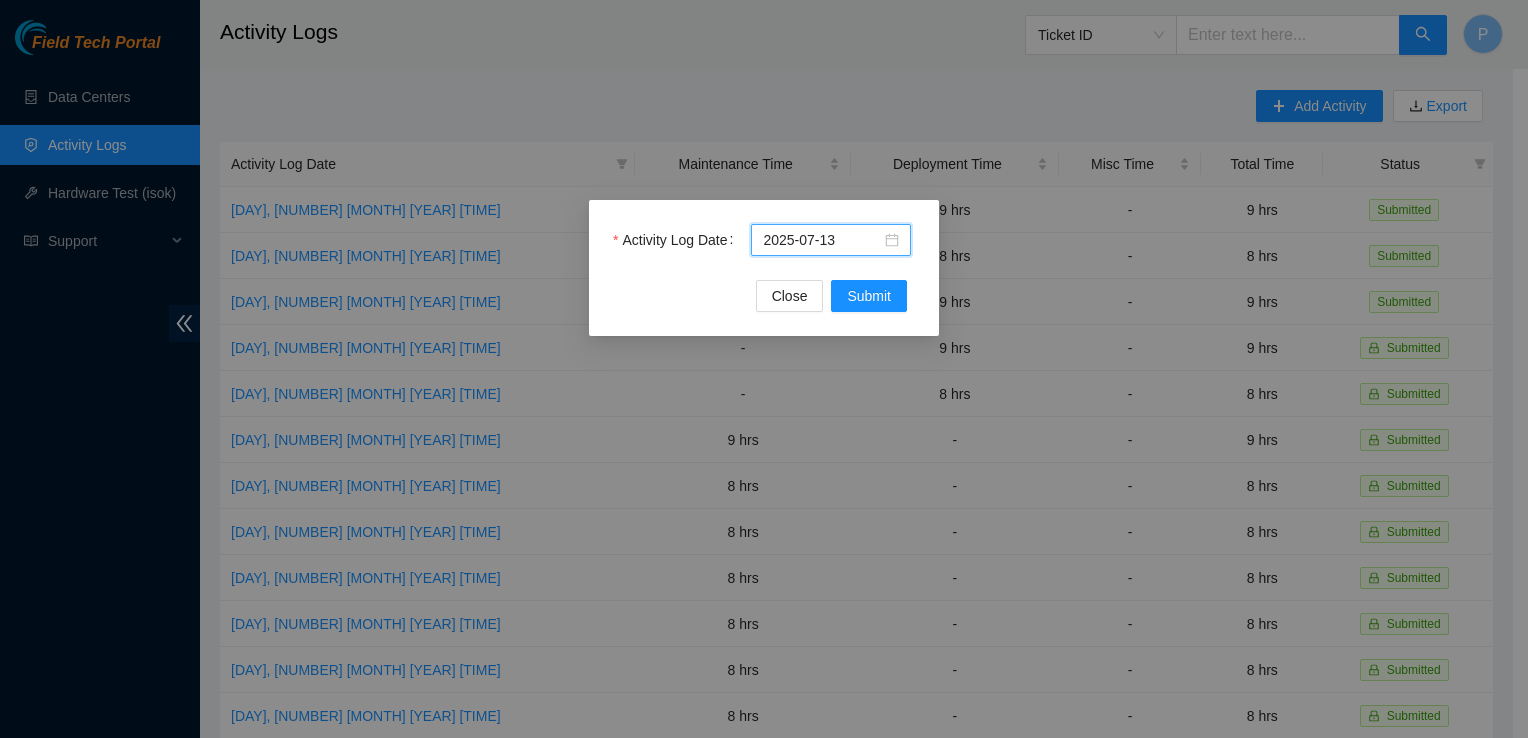 click on "Activity Log Date 2025-07-13 Close Submit" at bounding box center [764, 268] 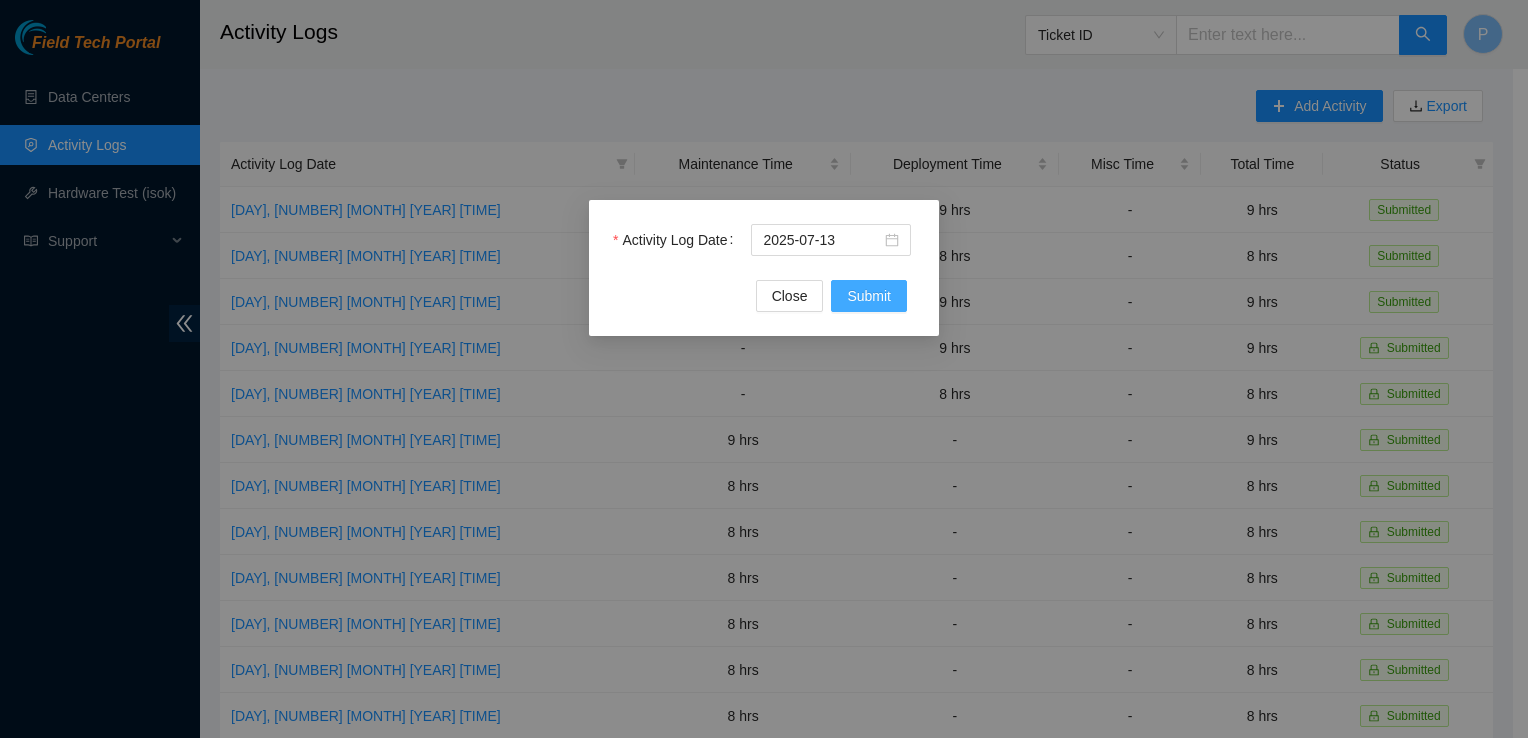 click on "Submit" at bounding box center [869, 296] 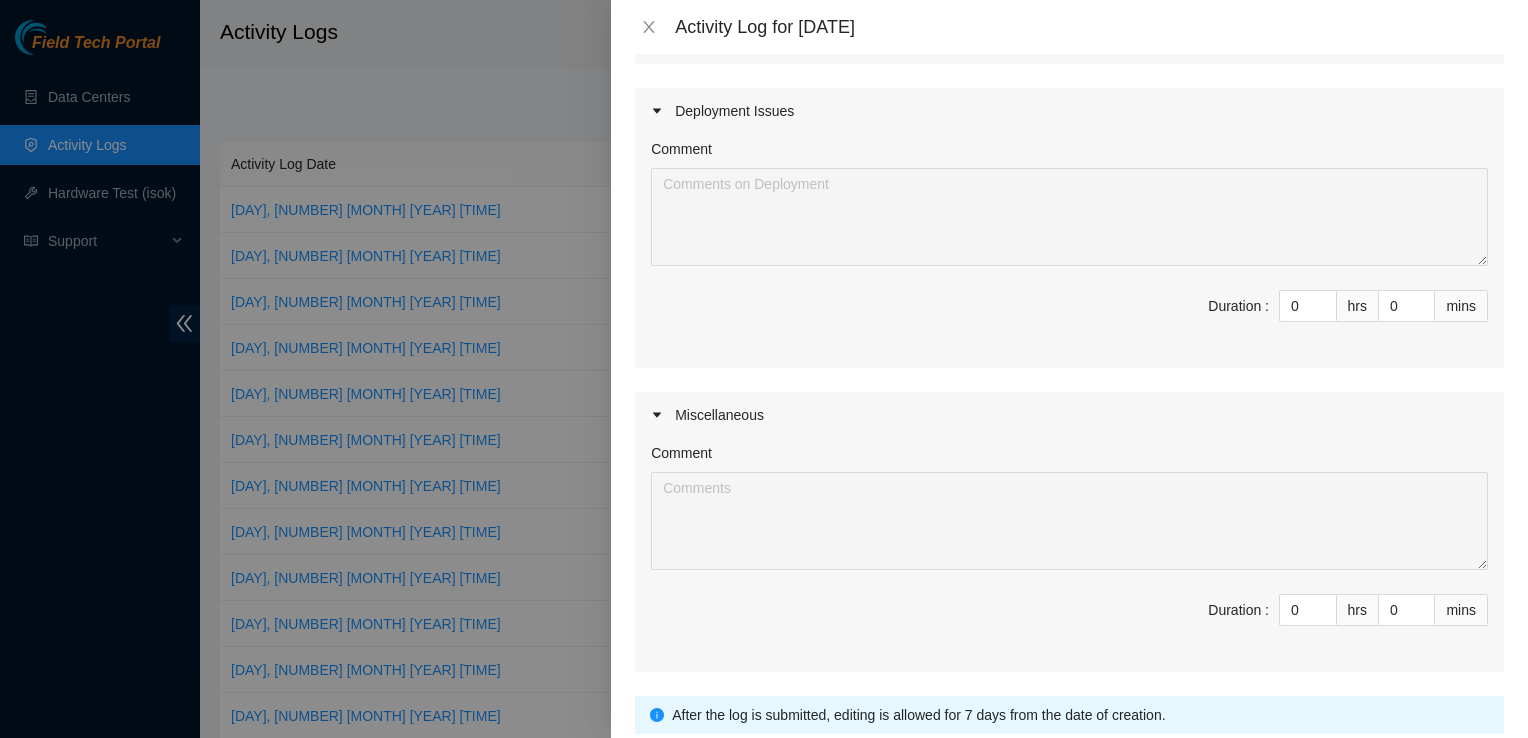 scroll, scrollTop: 448, scrollLeft: 0, axis: vertical 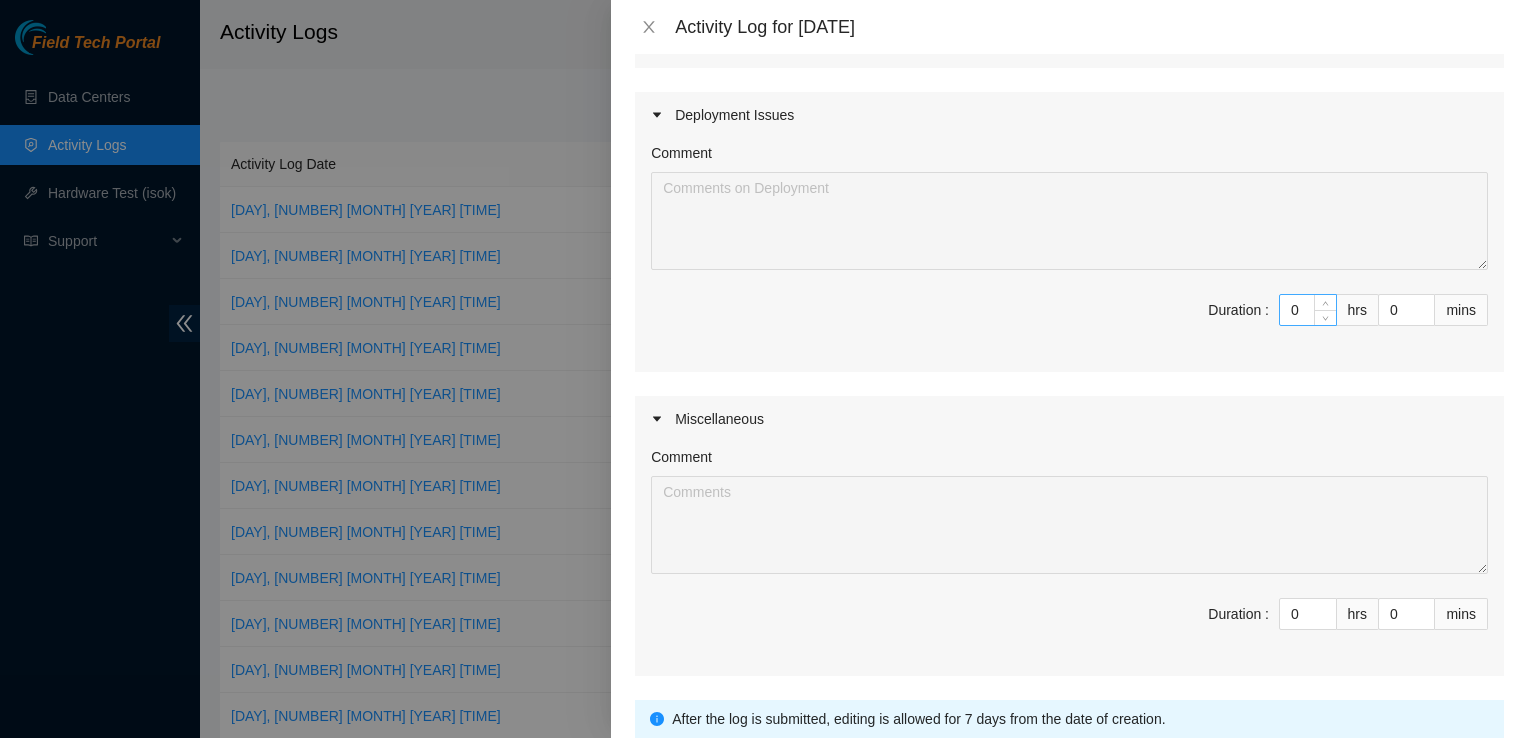 click on "0" at bounding box center (1308, 310) 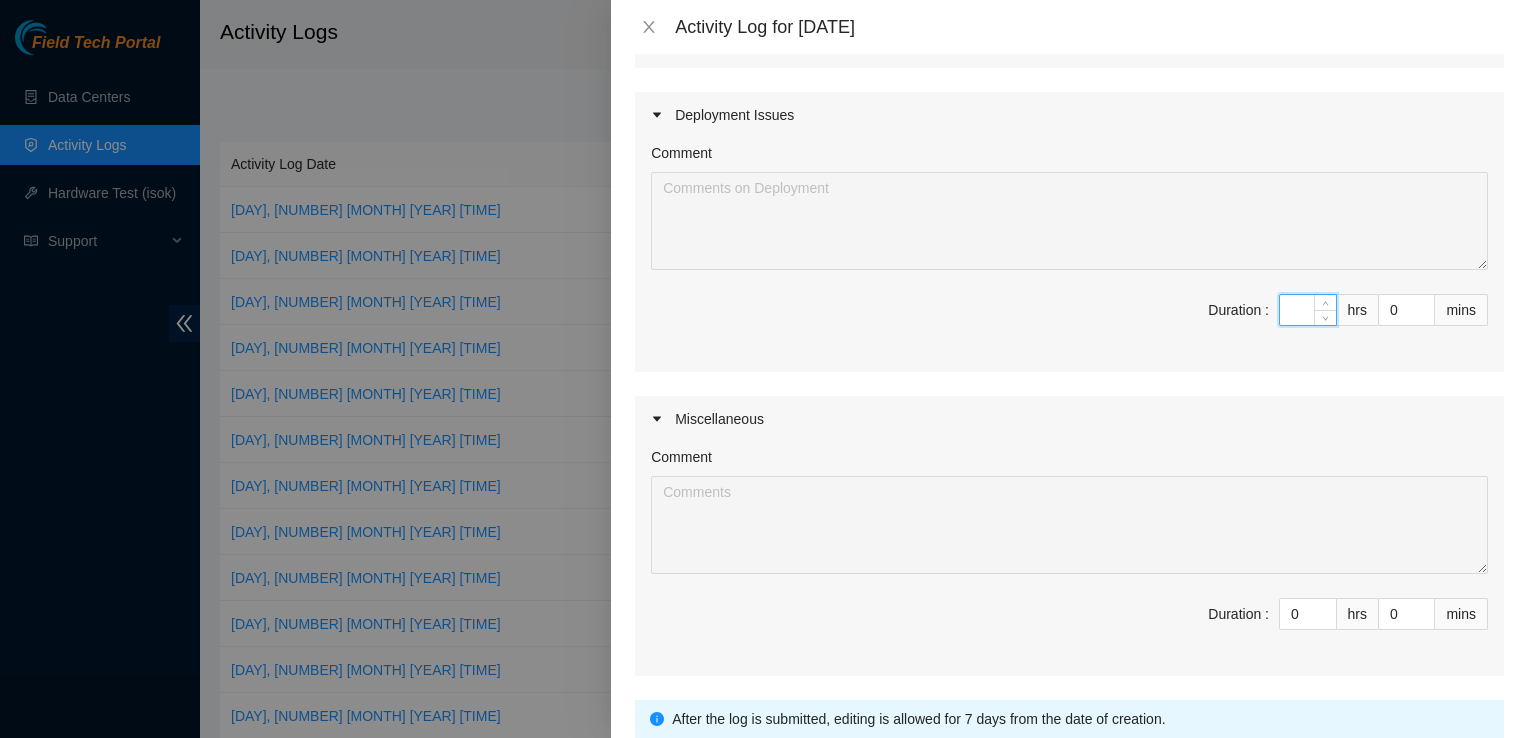 type on "4" 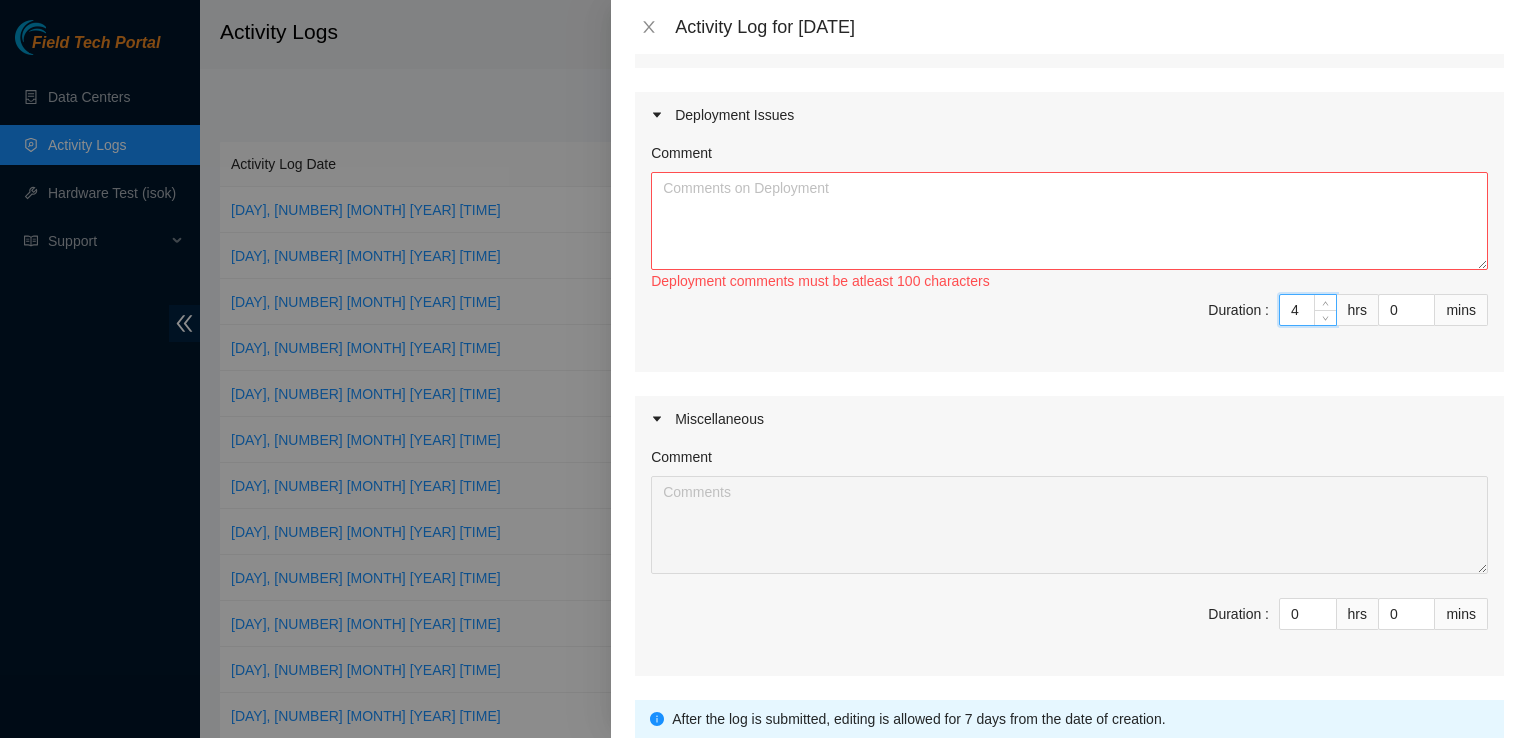 type on "4" 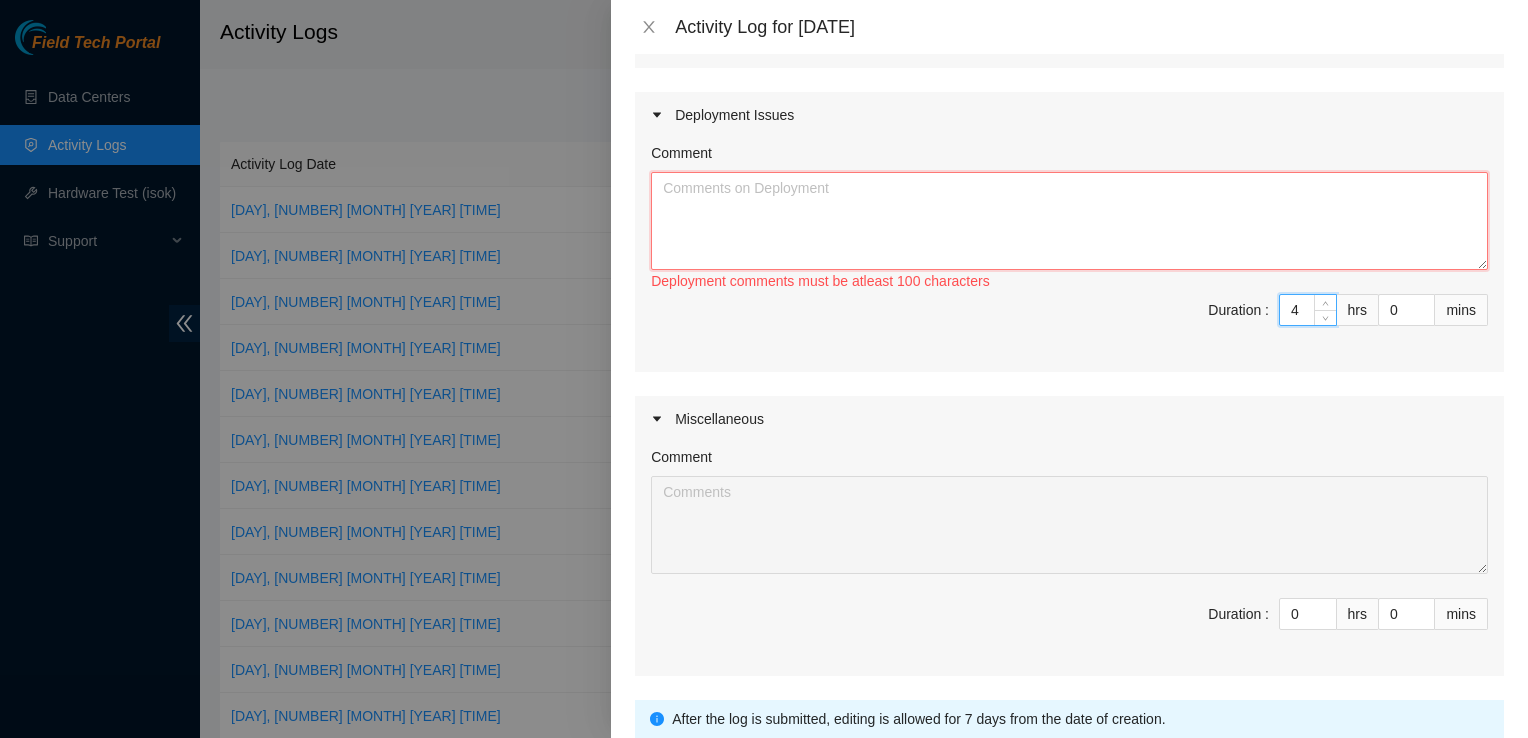 click on "Comment" at bounding box center [1069, 221] 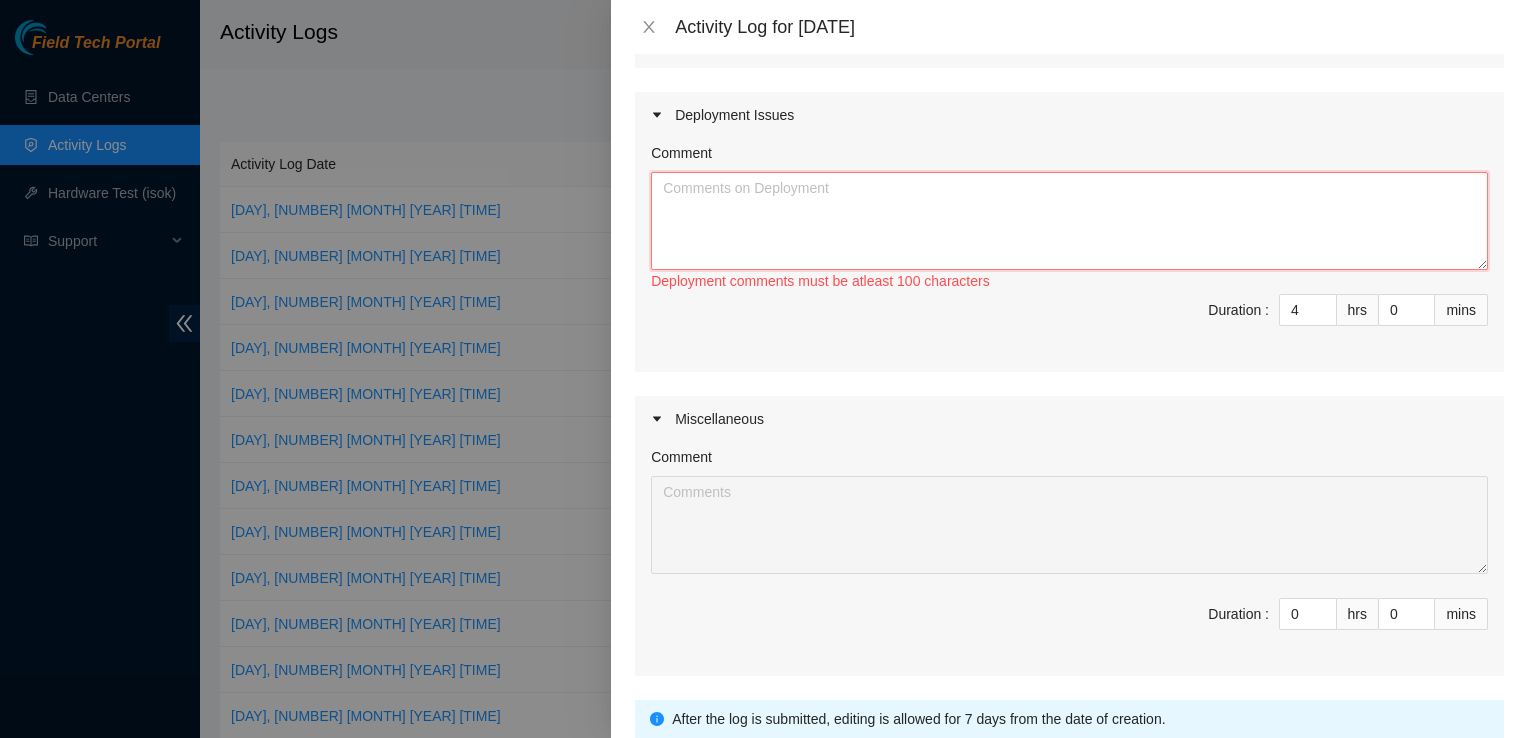 paste on "EOD Update [DATE]
went to Multiple sites in search for DP Rack/ Rack arms Supplies
Broke down mahcines and Handled DP/QTS Trash
Stacked Machines And moved into DataHall
Started Fiber Connections
Started Console/ MGNT Connections
Attached Rack Arms to machines
Began installing Machines
Began Cabling Machines" 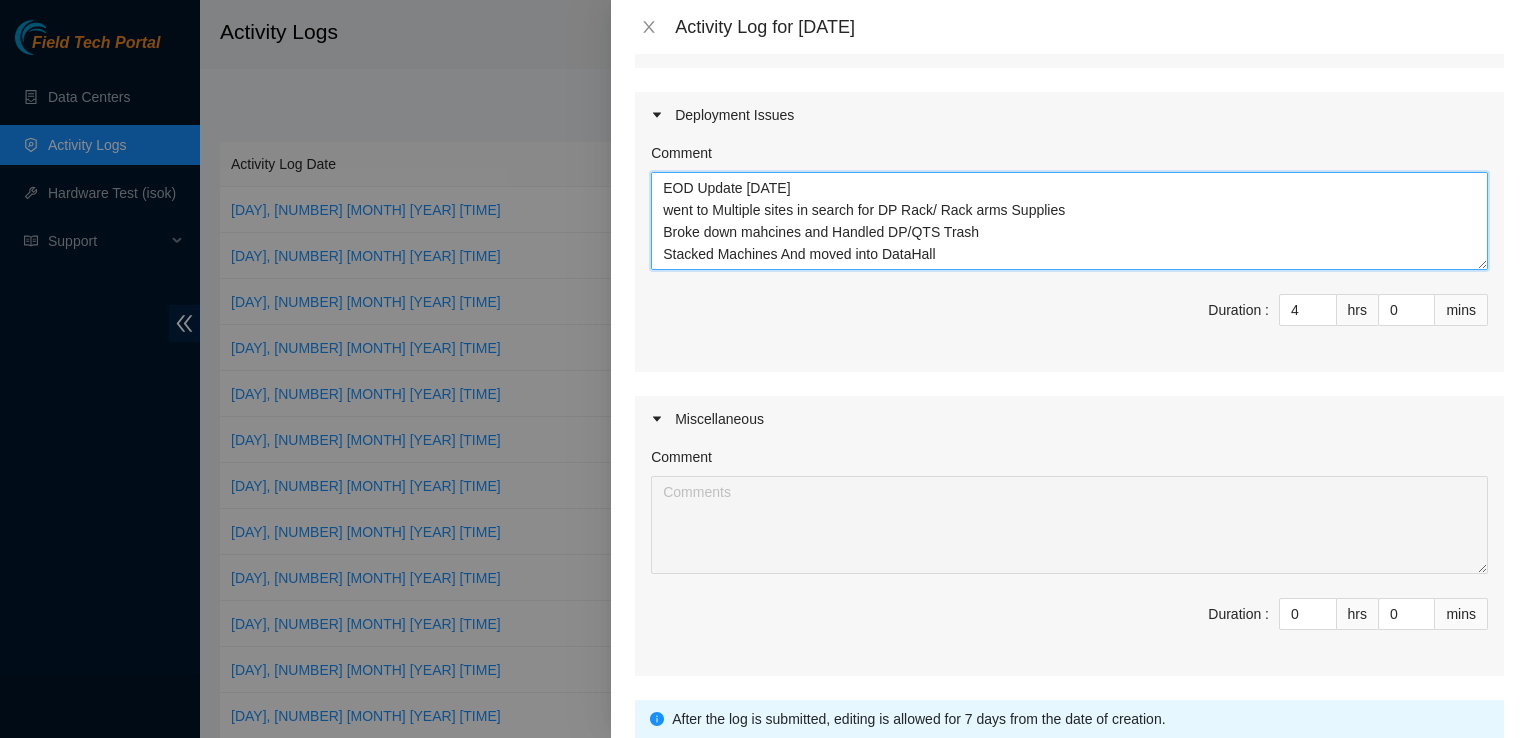 scroll, scrollTop: 104, scrollLeft: 0, axis: vertical 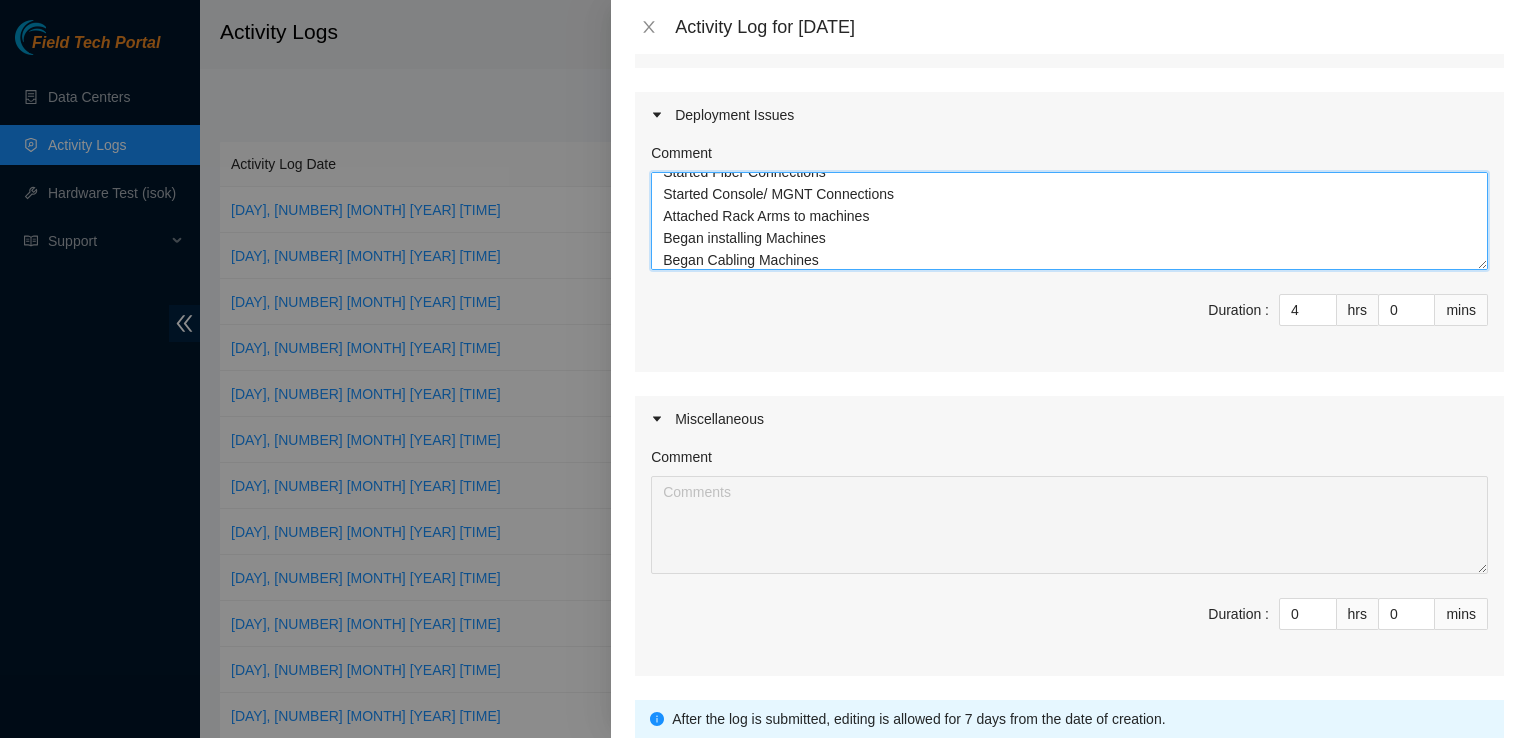 type on "EOD Update [DATE]
went to Multiple sites in search for DP Rack/ Rack arms Supplies
Broke down mahcines and Handled DP/QTS Trash
Stacked Machines And moved into DataHall
Started Fiber Connections
Started Console/ MGNT Connections
Attached Rack Arms to machines
Began installing Machines
Began Cabling Machines" 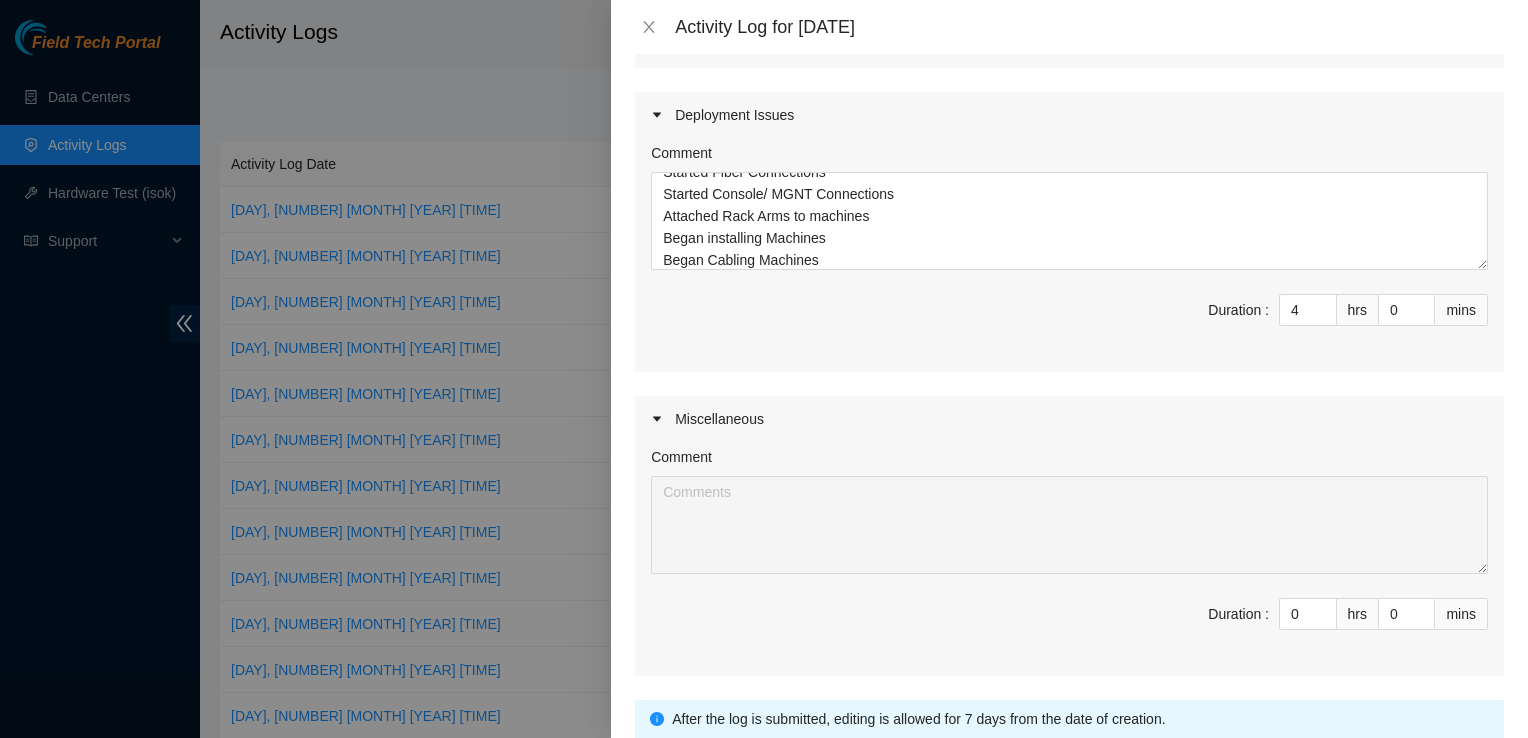 scroll, scrollTop: 600, scrollLeft: 0, axis: vertical 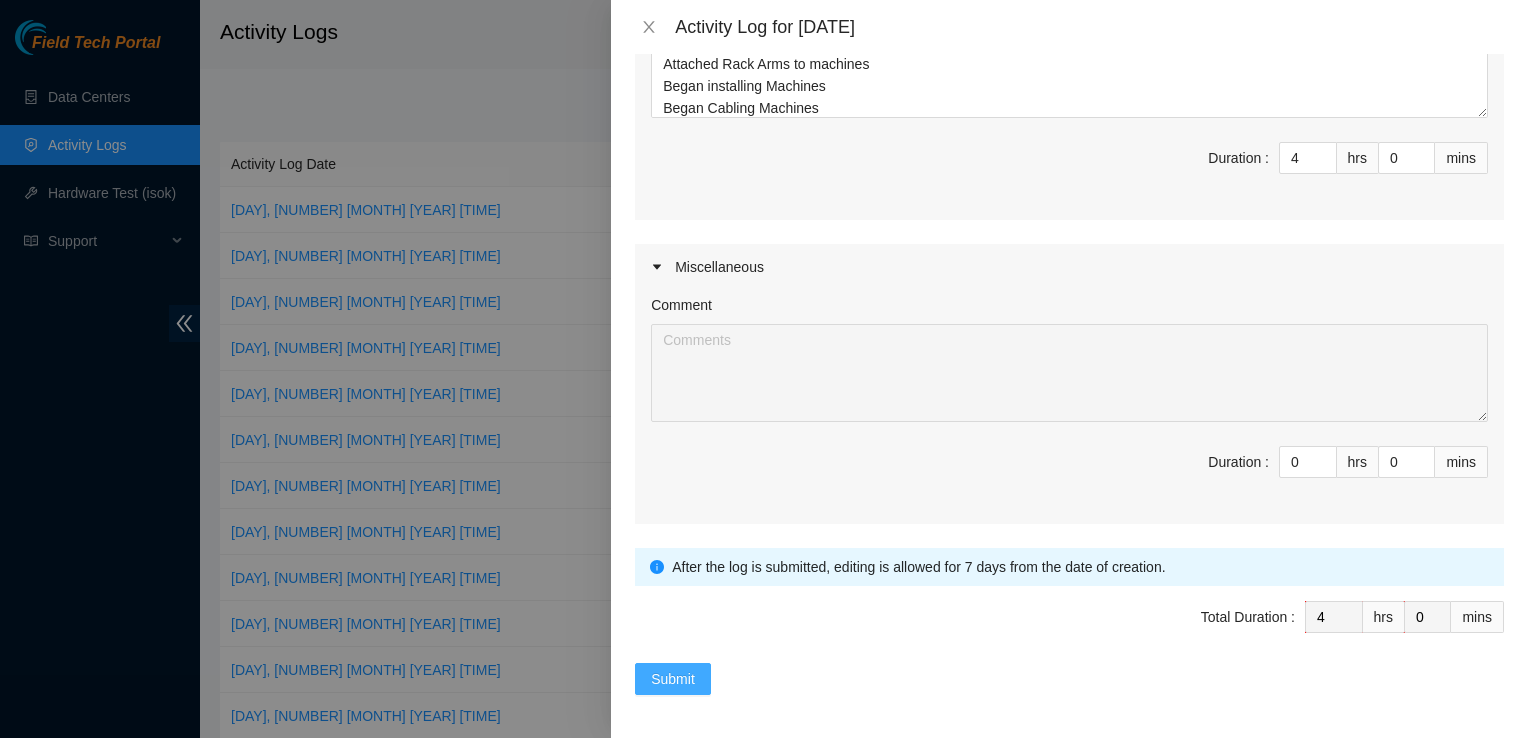 click on "Submit" at bounding box center (673, 679) 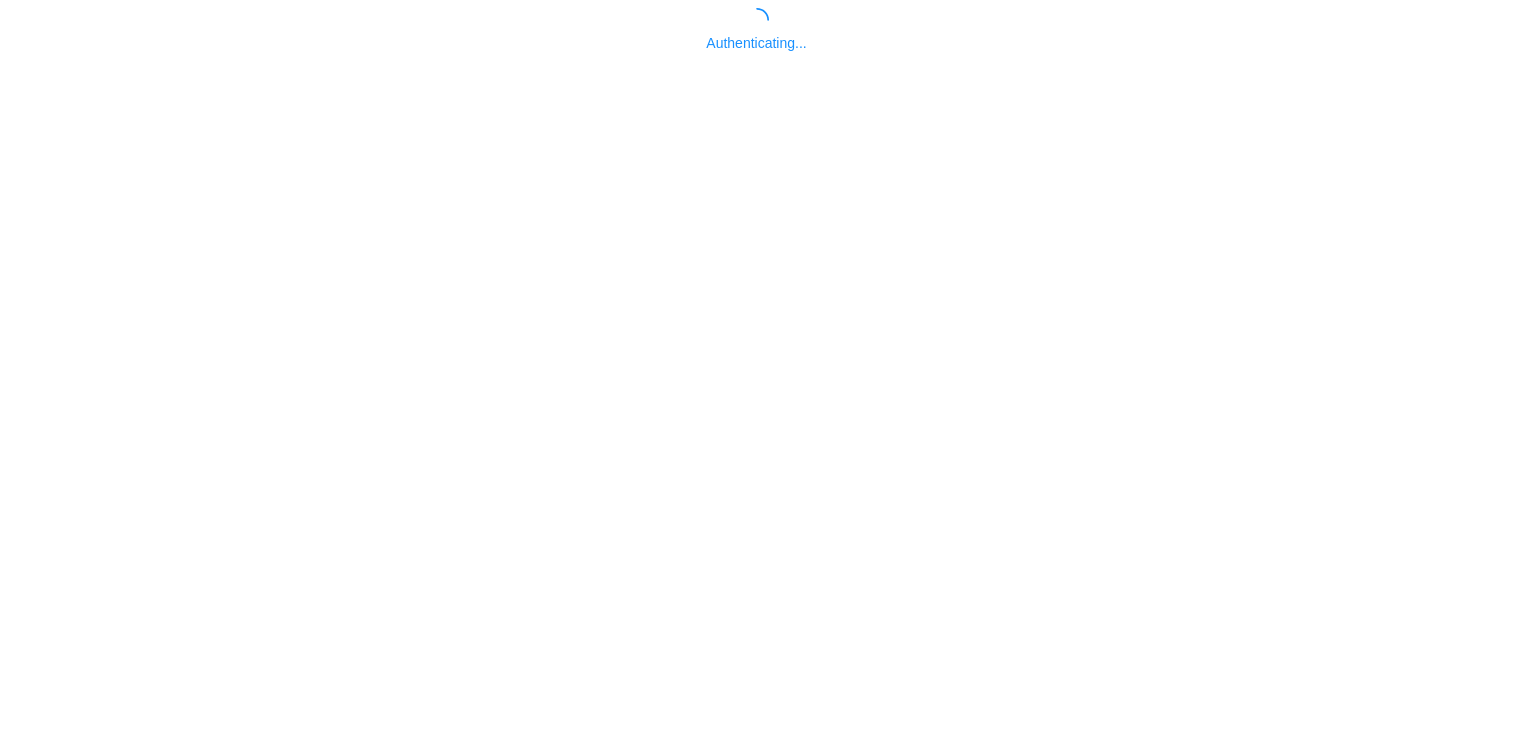 scroll, scrollTop: 0, scrollLeft: 0, axis: both 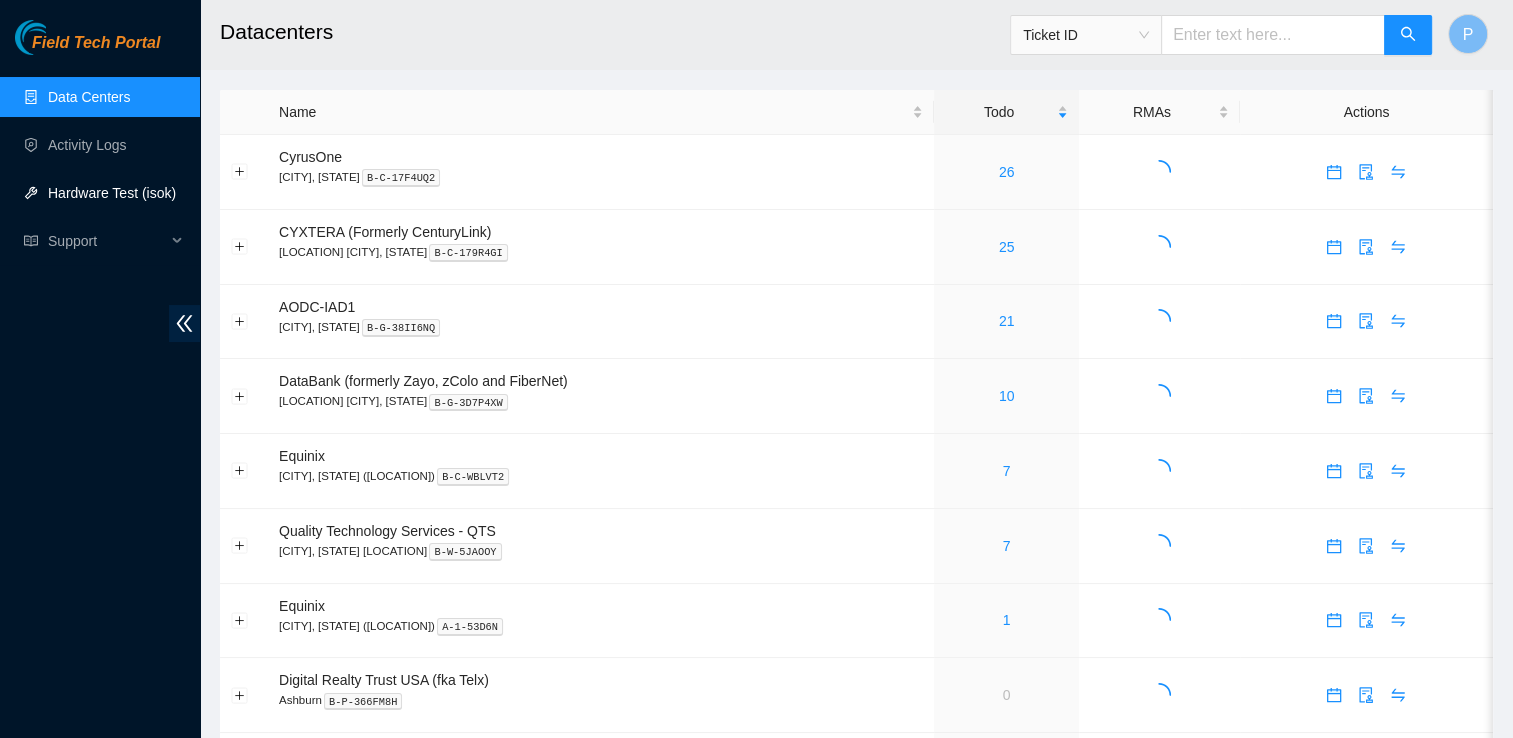 click on "Hardware Test (isok)" at bounding box center [112, 193] 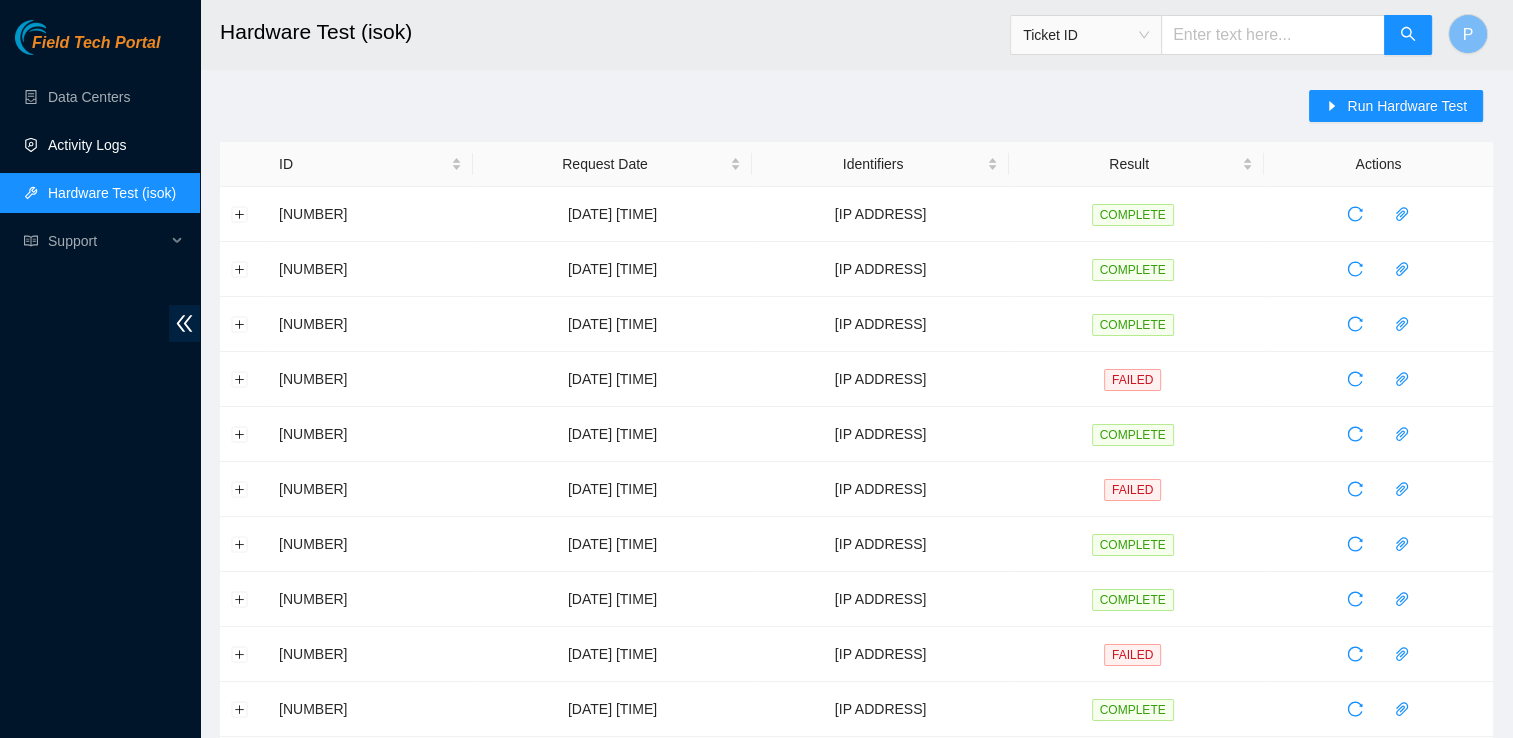 click on "Activity Logs" at bounding box center (87, 145) 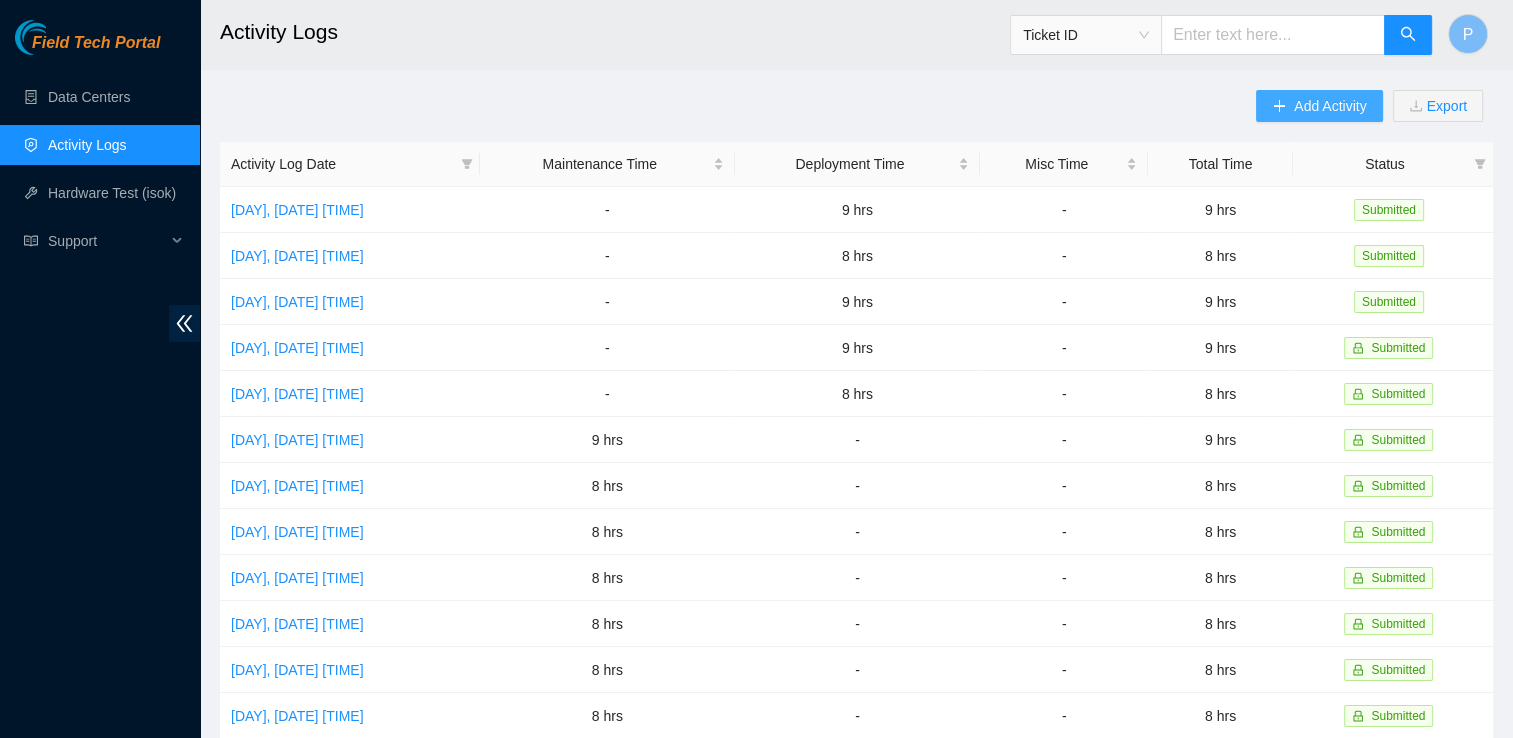click on "Add Activity" at bounding box center [1319, 106] 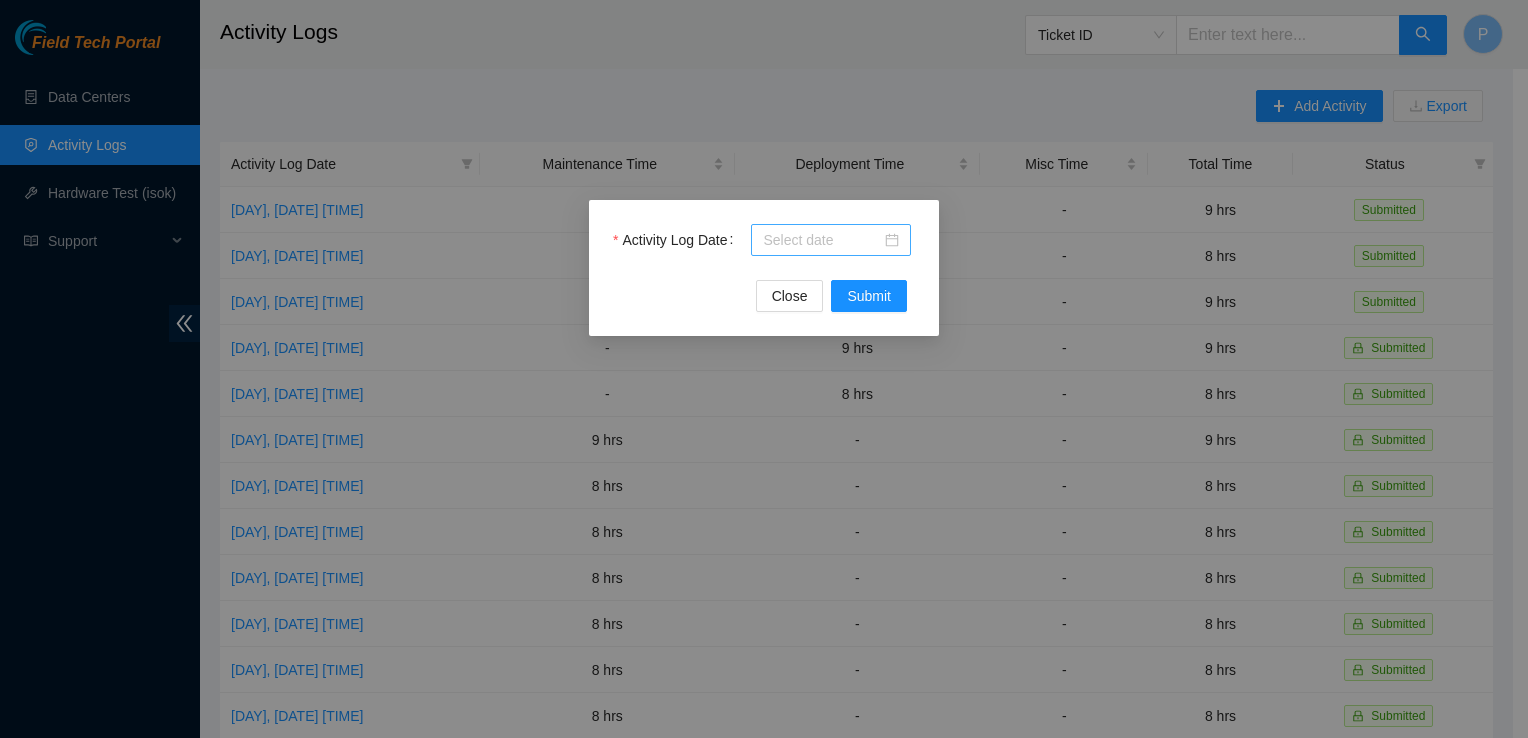 click at bounding box center [831, 240] 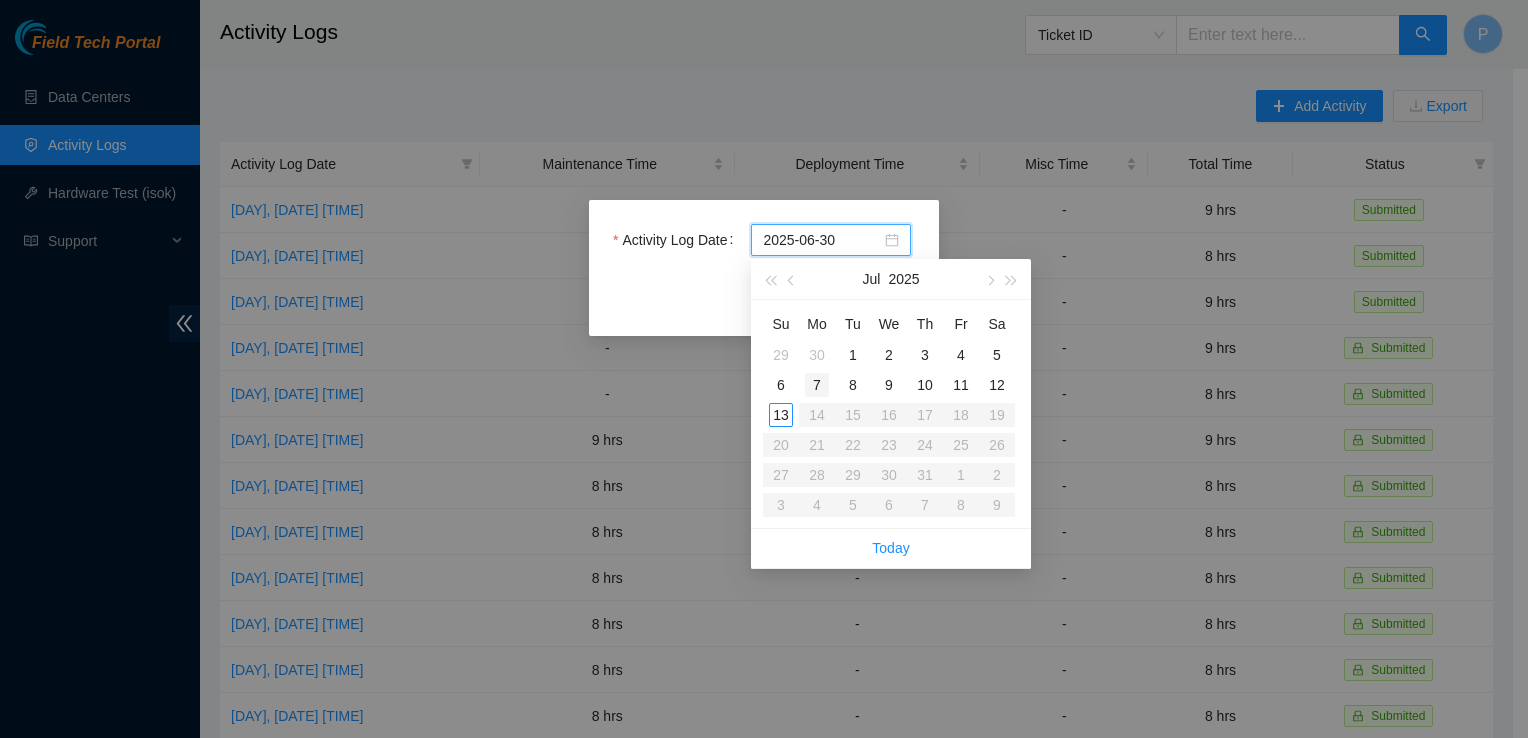 type on "2025-07-07" 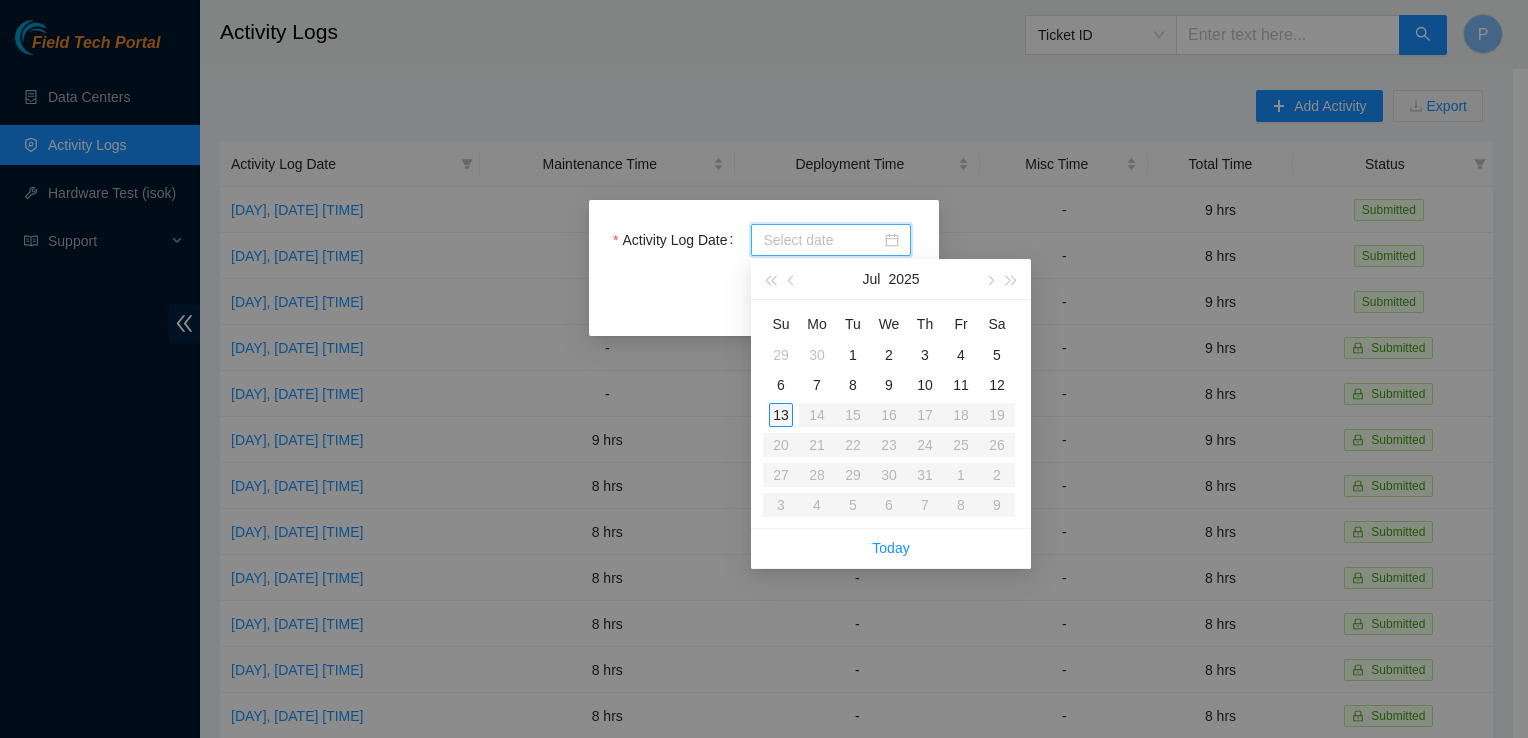 type on "2025-07-13" 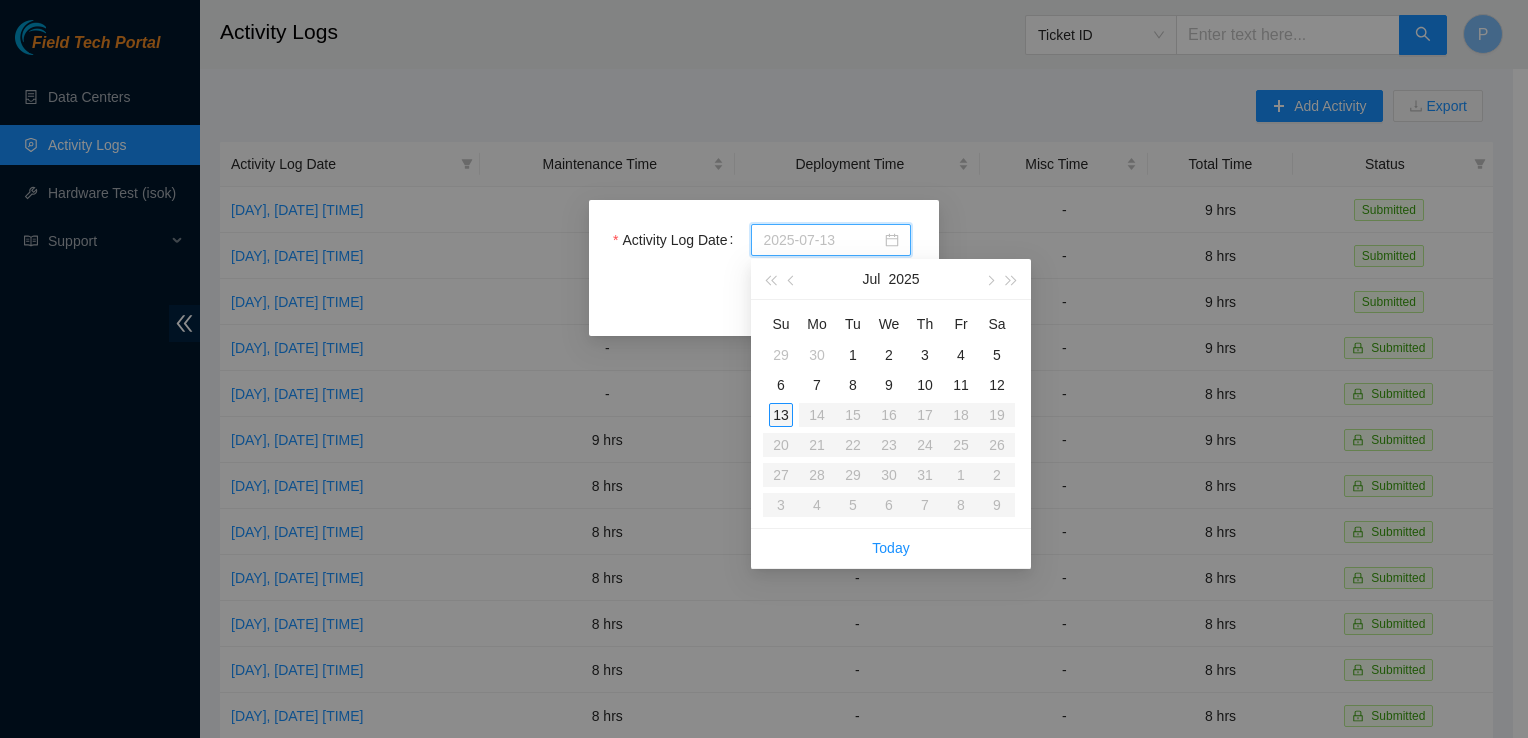 click on "13" at bounding box center (781, 415) 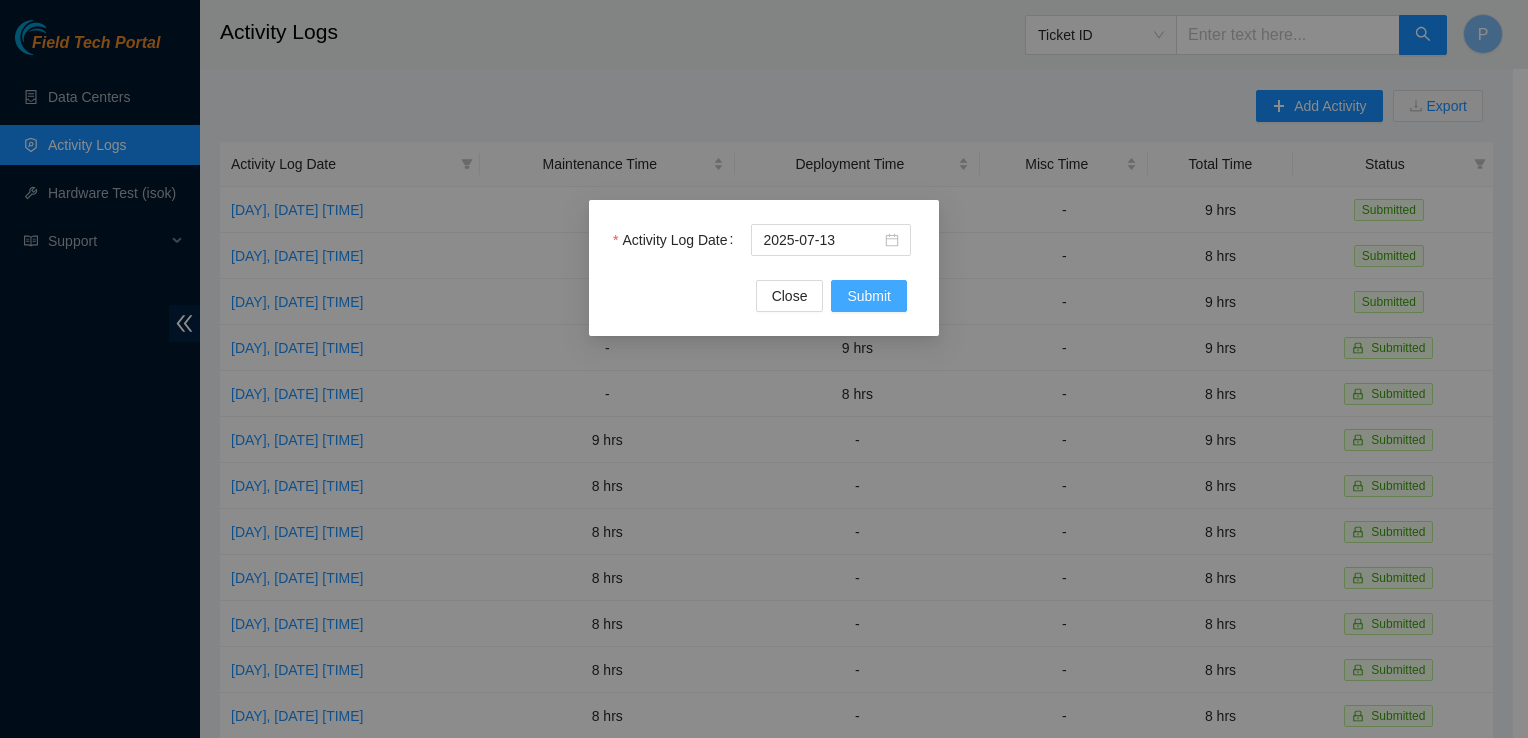 click on "Submit" at bounding box center [869, 296] 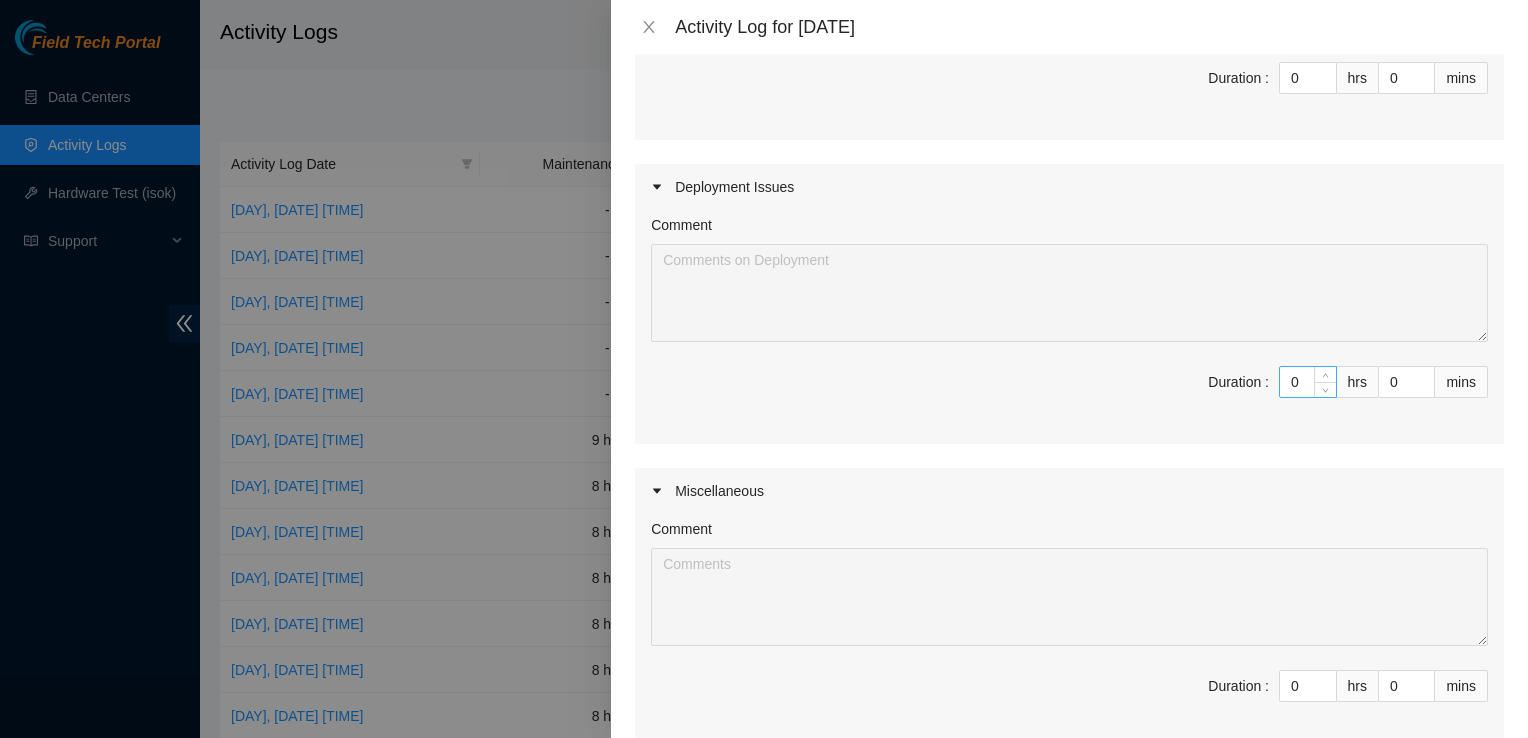 scroll, scrollTop: 373, scrollLeft: 0, axis: vertical 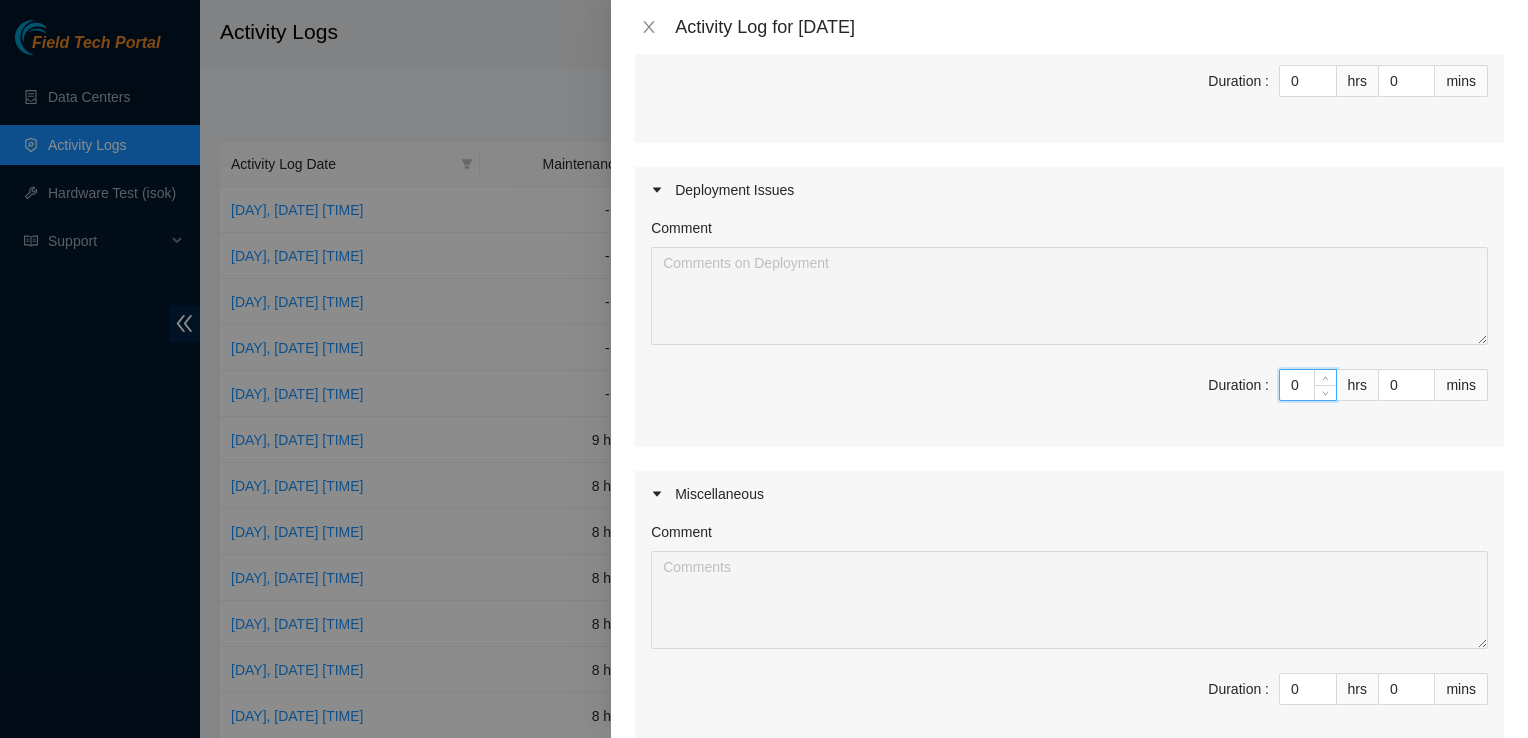 drag, startPoint x: 1288, startPoint y: 383, endPoint x: 1181, endPoint y: 394, distance: 107.563934 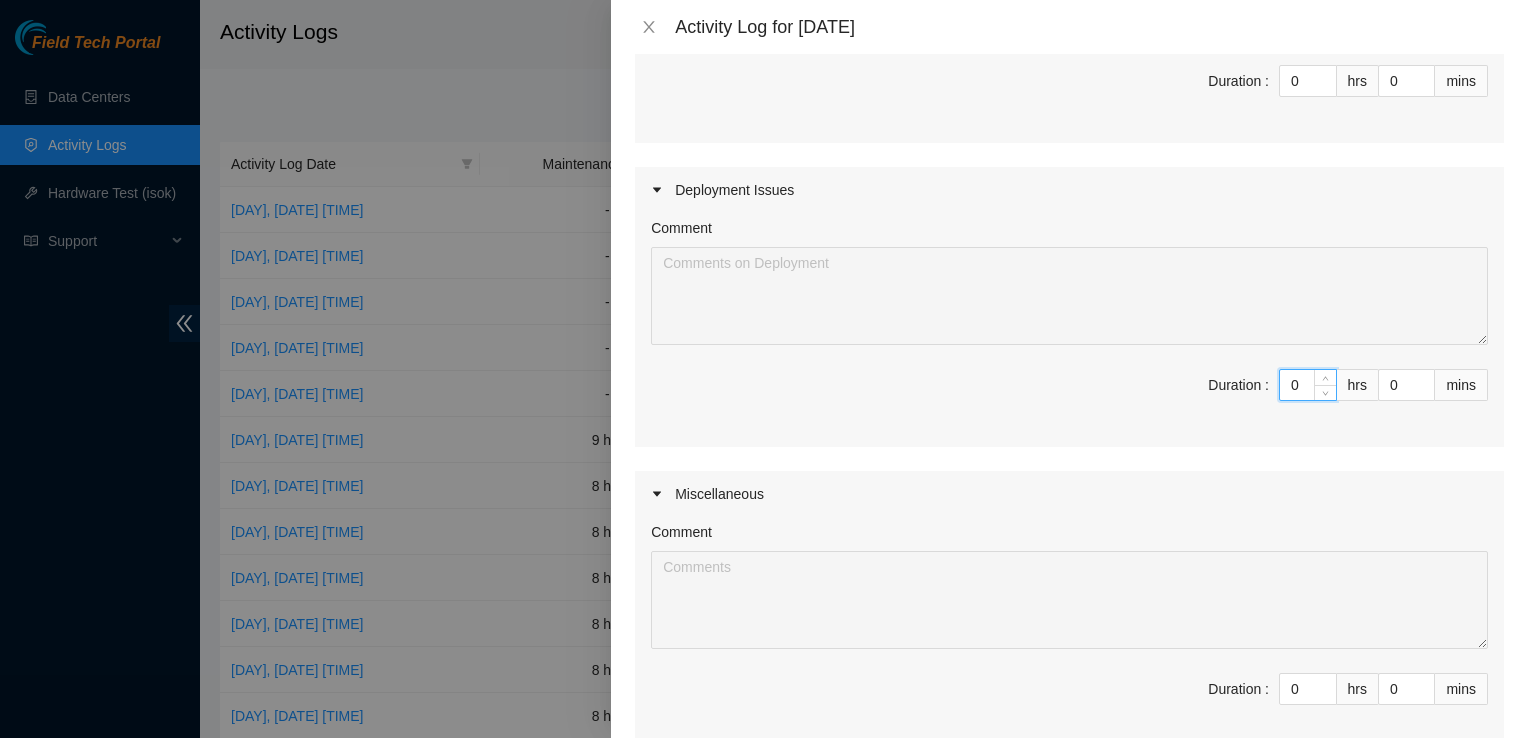 click on "Duration : 0 hrs 0 mins" at bounding box center [1069, 397] 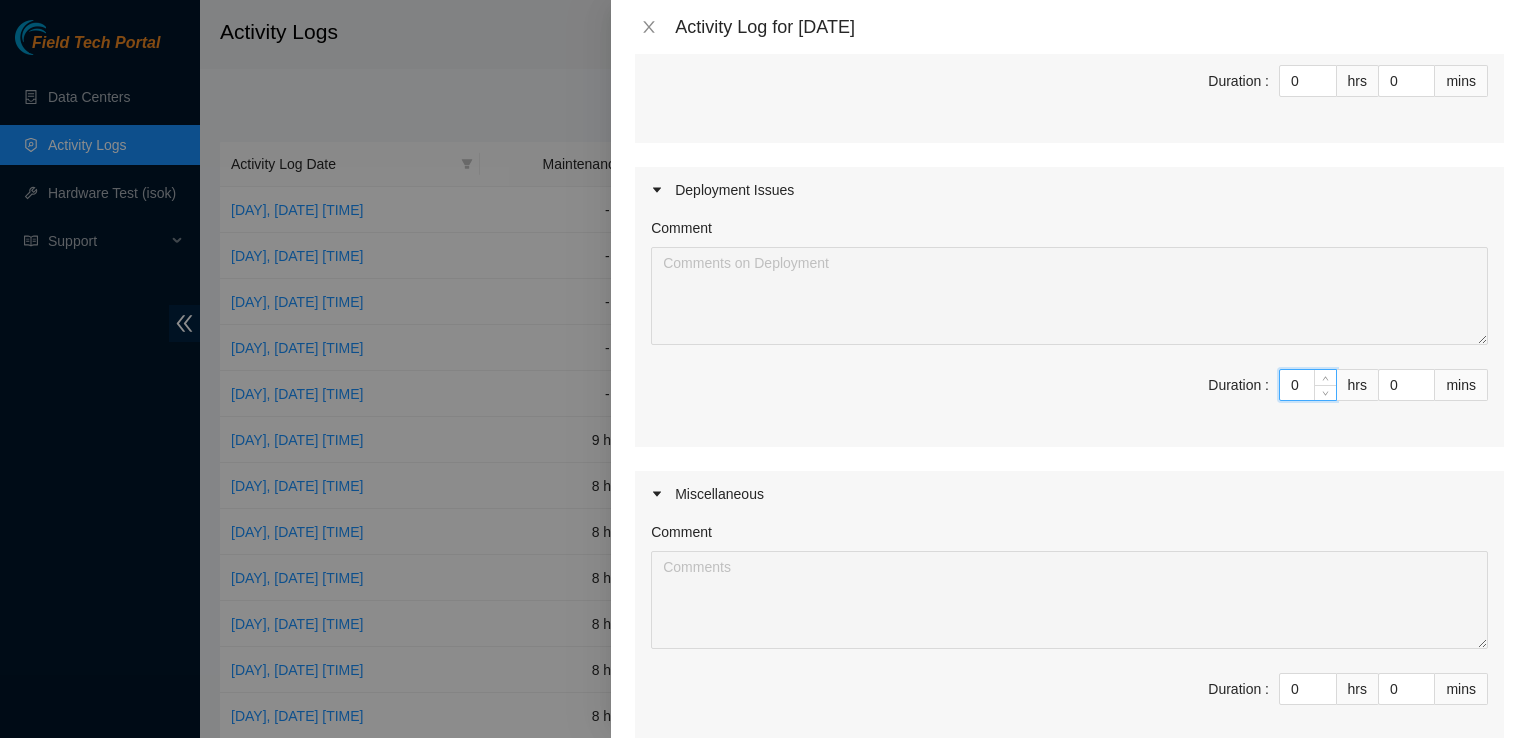 type on "4" 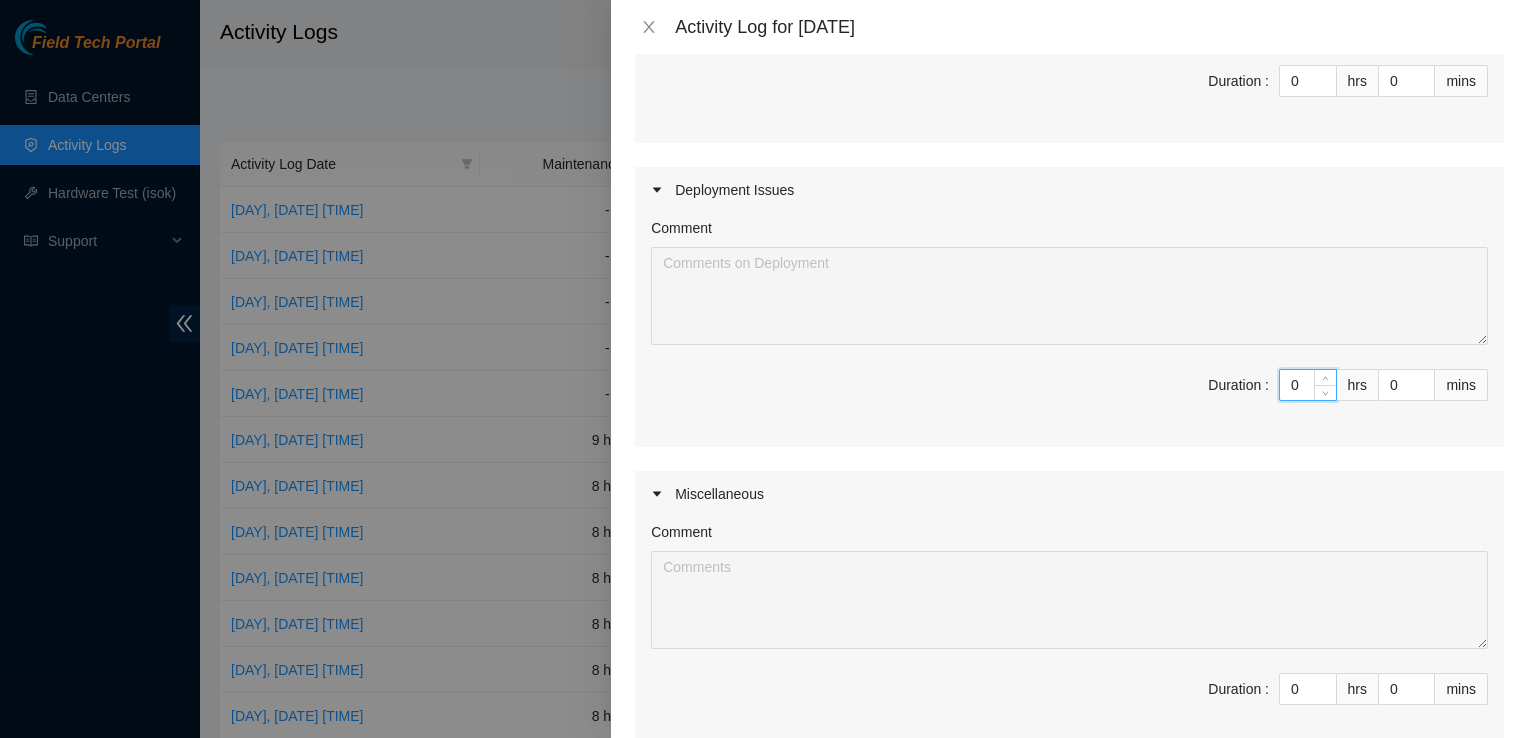 type on "4" 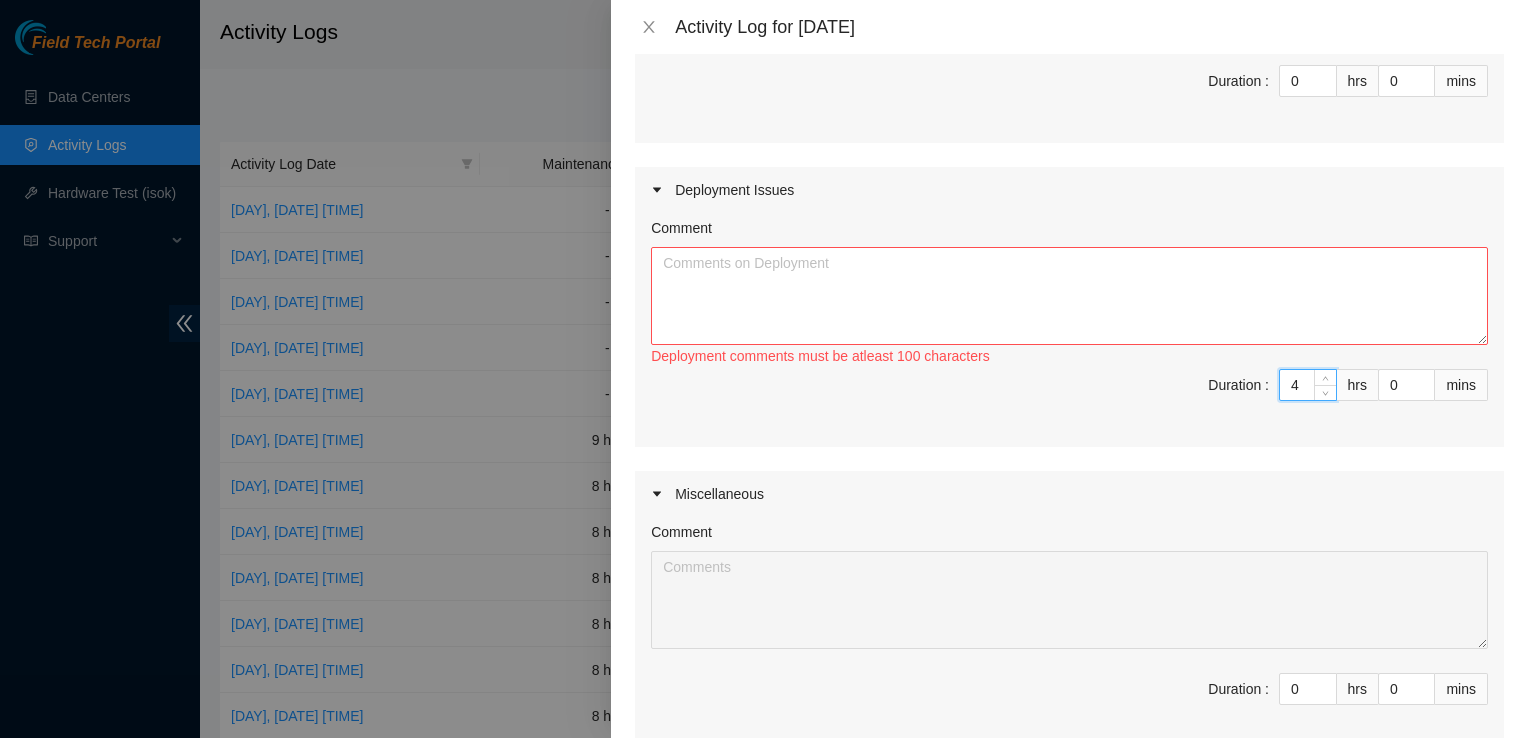 type on "4" 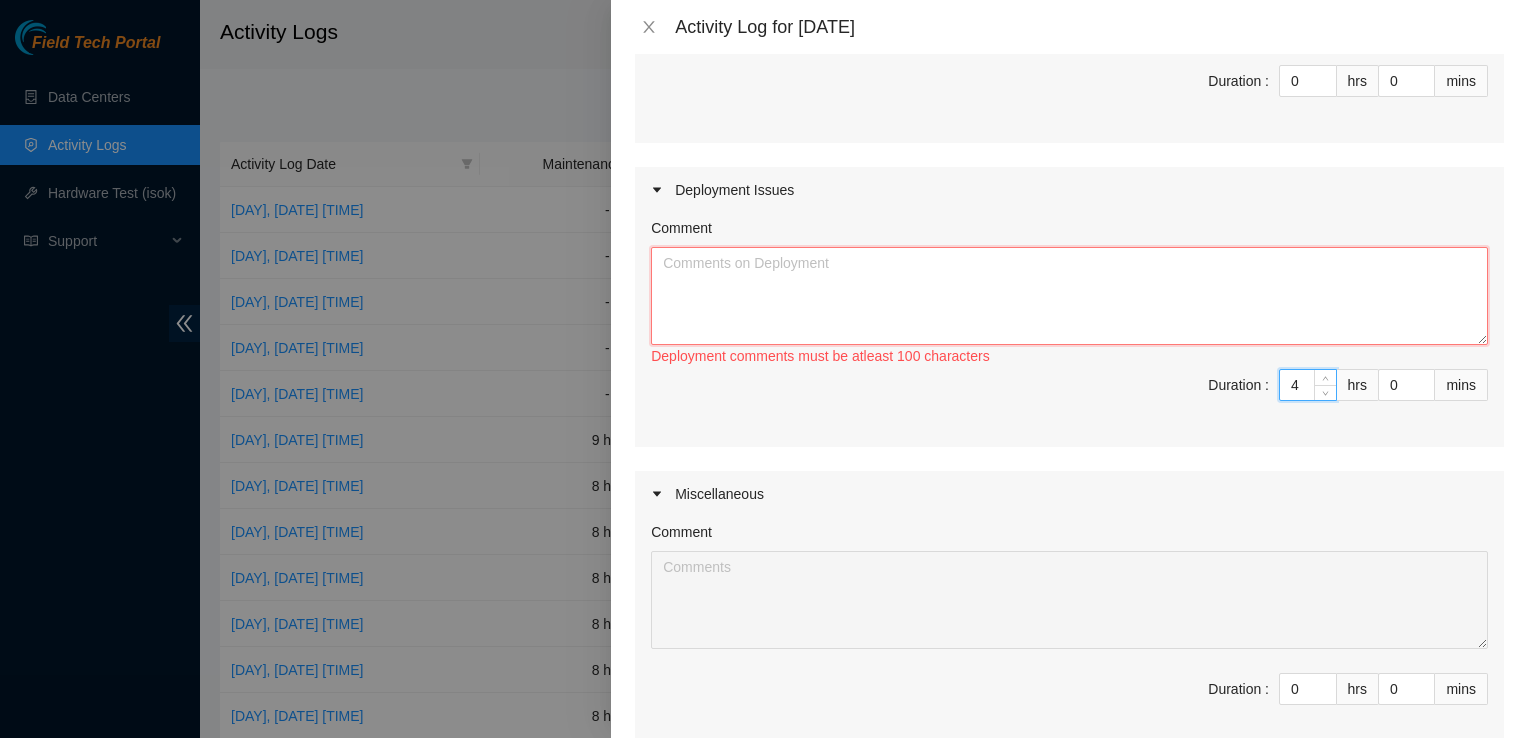 click on "Comment" at bounding box center (1069, 296) 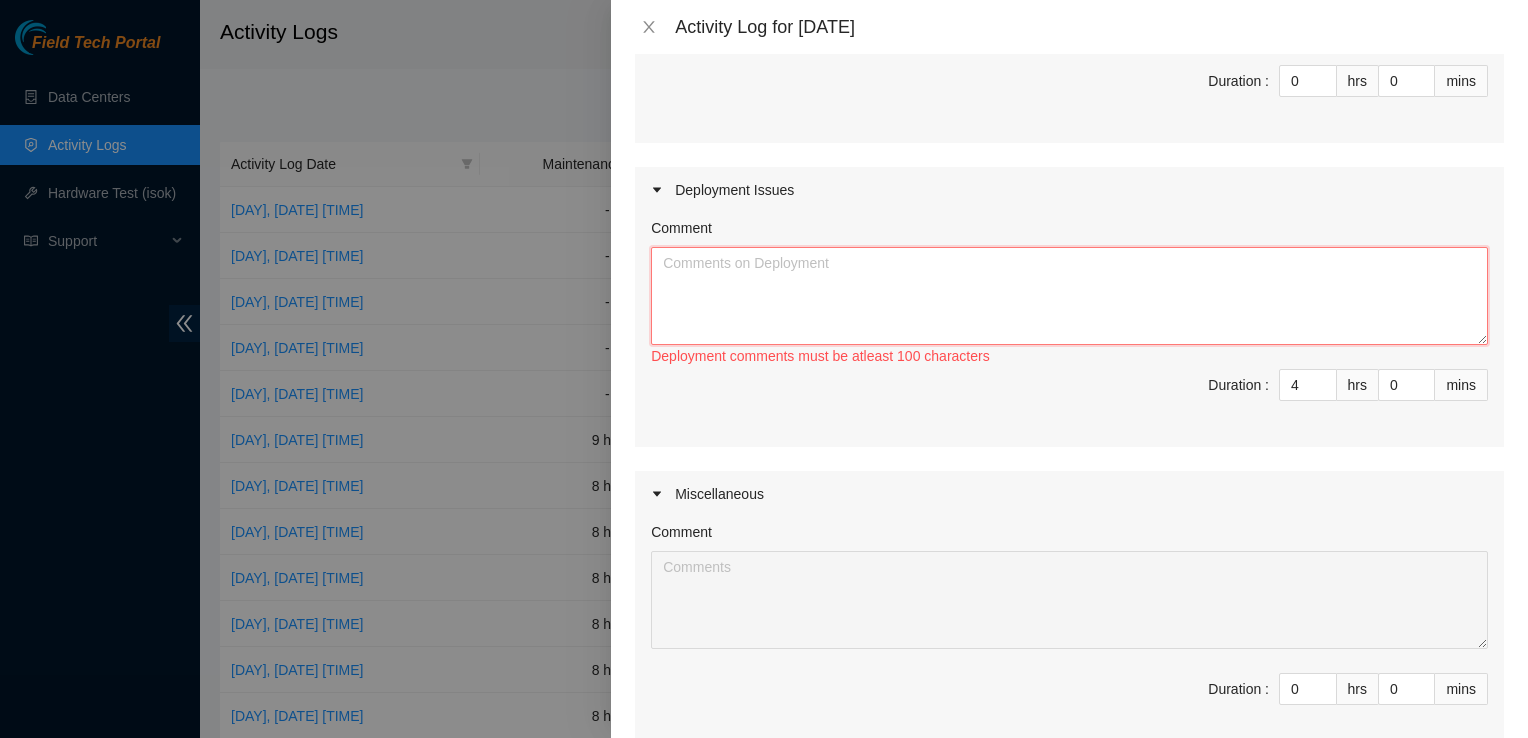 paste on "EOD Update [DATE]
went to Multiple sites in search for DP Rack/ Rack arms Supplies
Broke down mahcines and Handled DP/QTS Trash
Stacked Machines And moved into DataHall
Started Fiber Connections
Started Console/ MGNT Connections
Attached Rack Arms to machines
Began installing Machines
Began Cabling Machines" 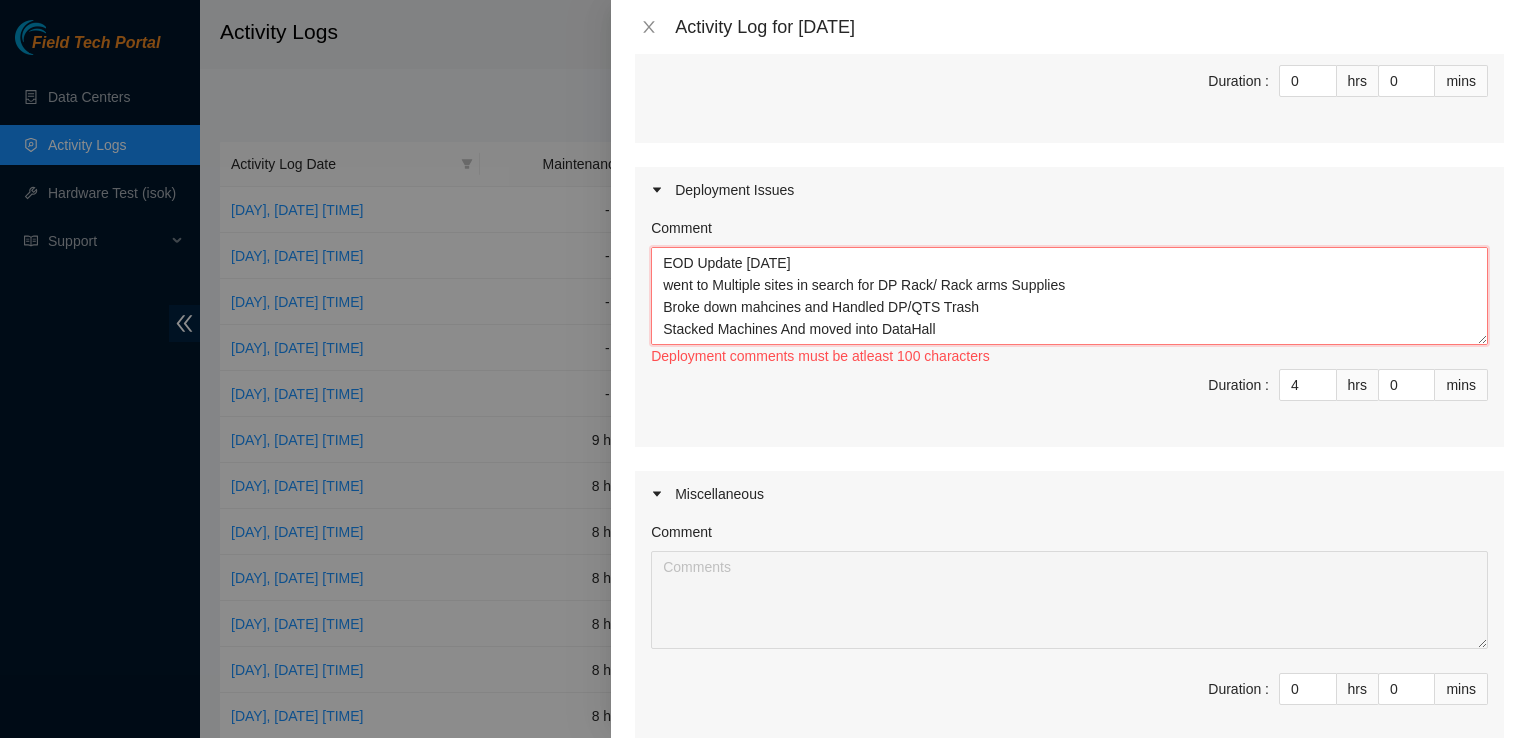scroll, scrollTop: 104, scrollLeft: 0, axis: vertical 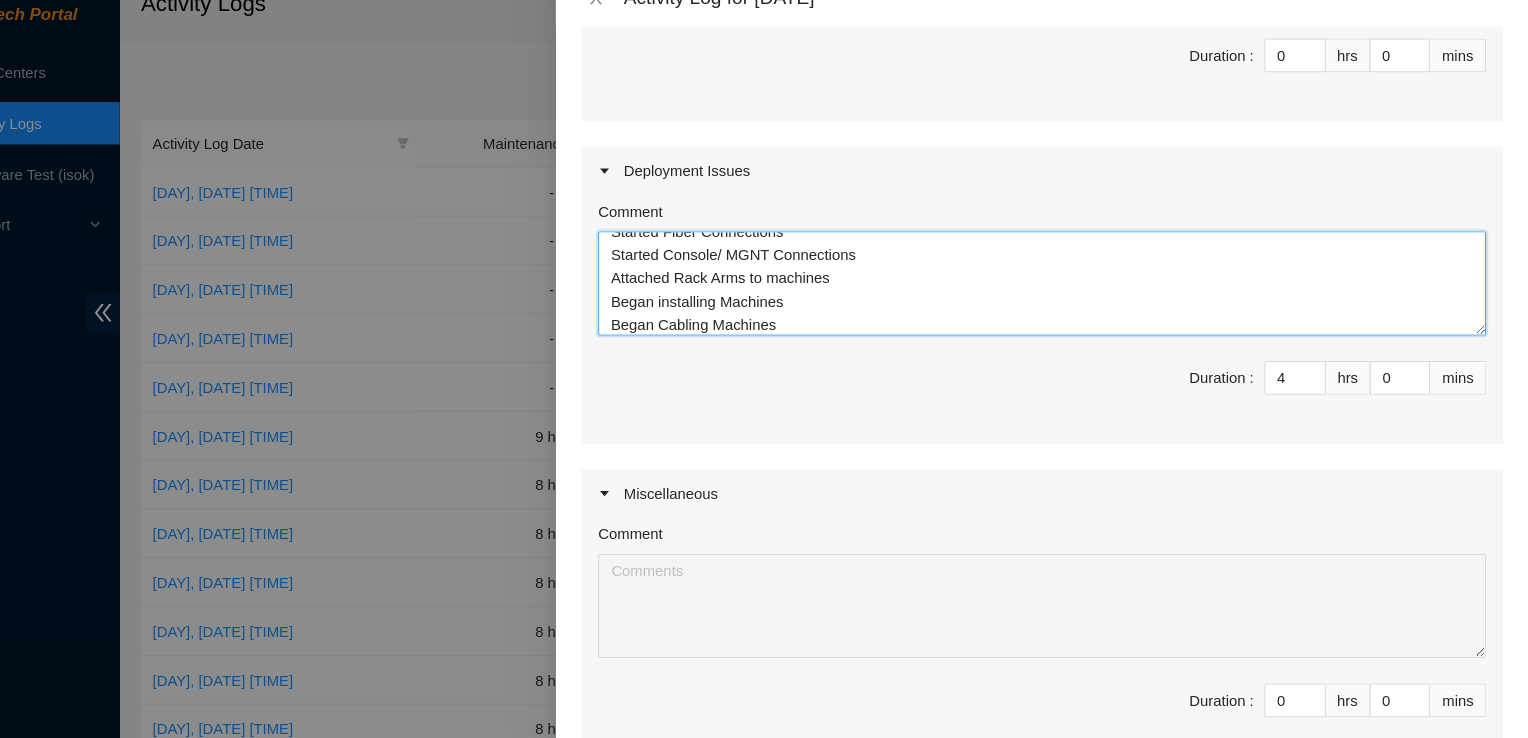 type on "EOD Update [DATE]
went to Multiple sites in search for DP Rack/ Rack arms Supplies
Broke down mahcines and Handled DP/QTS Trash
Stacked Machines And moved into DataHall
Started Fiber Connections
Started Console/ MGNT Connections
Attached Rack Arms to machines
Began installing Machines
Began Cabling Machines" 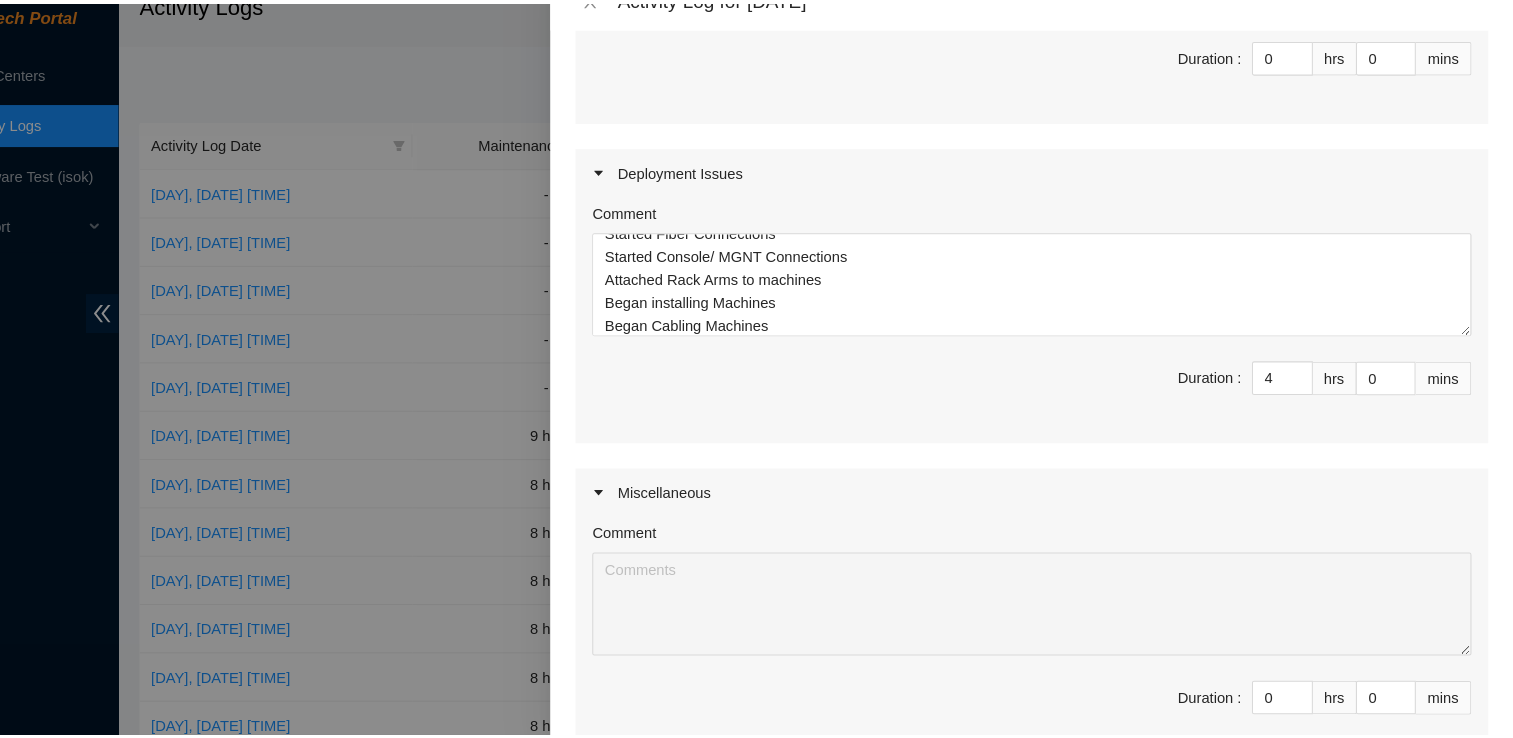 scroll, scrollTop: 600, scrollLeft: 0, axis: vertical 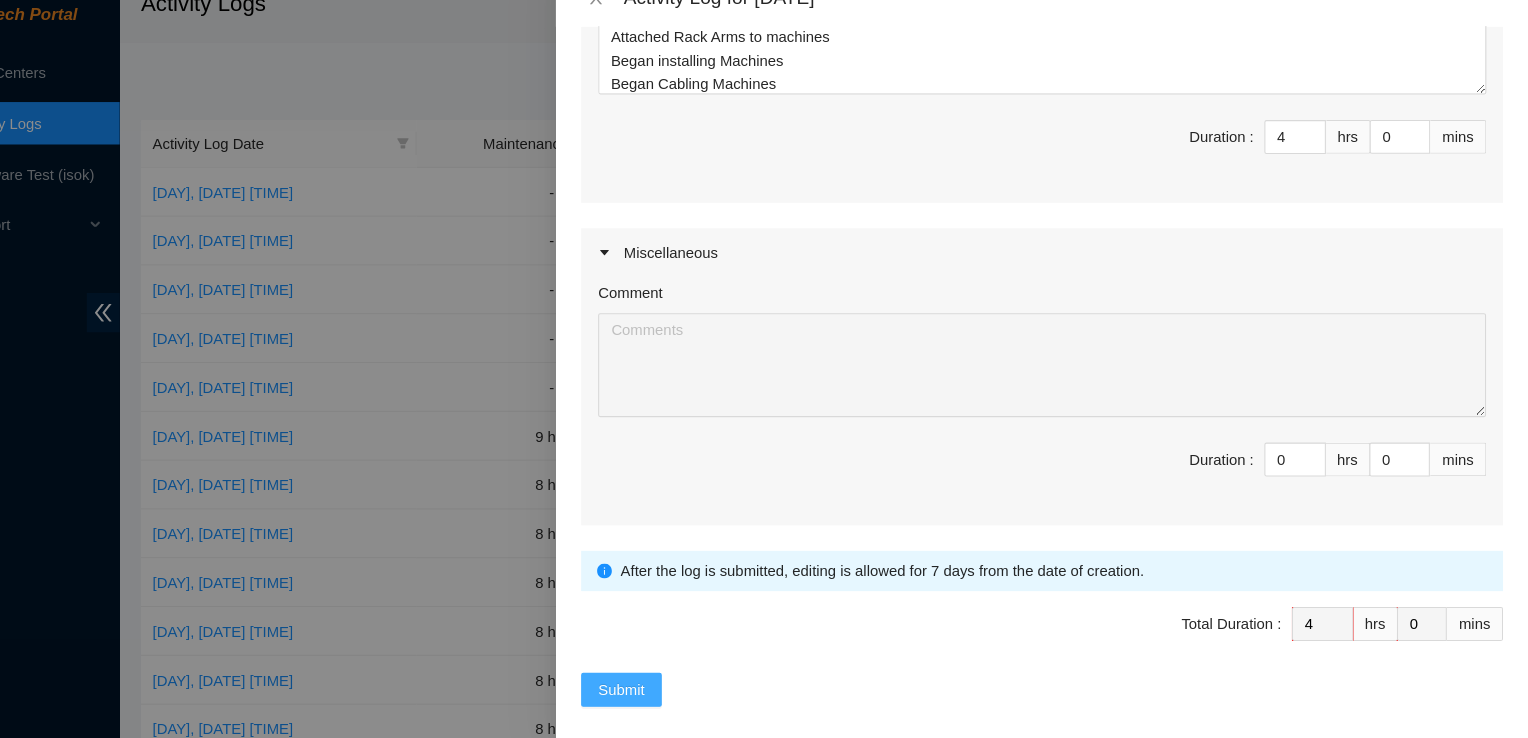 click on "Submit" at bounding box center [673, 679] 